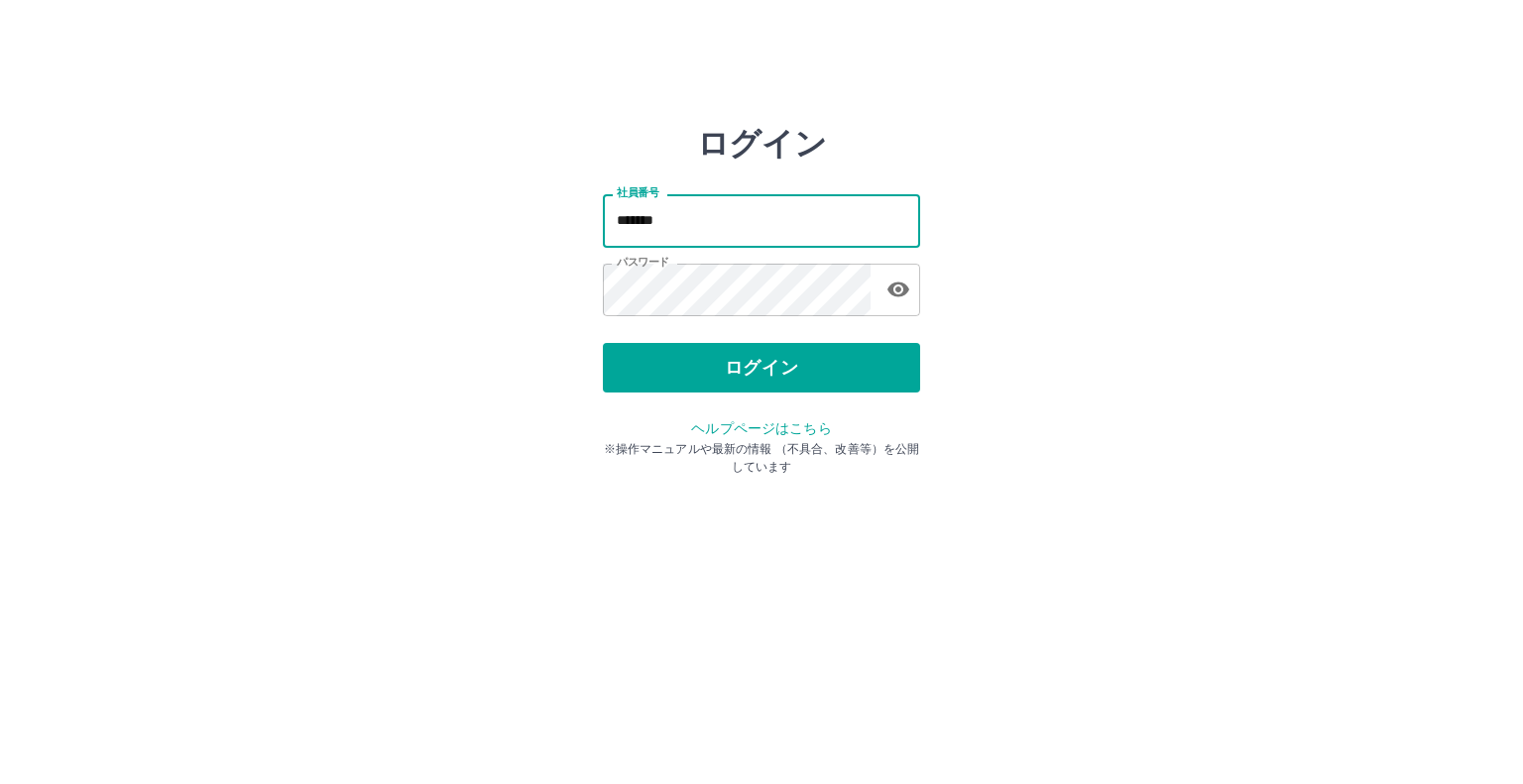 scroll, scrollTop: 0, scrollLeft: 0, axis: both 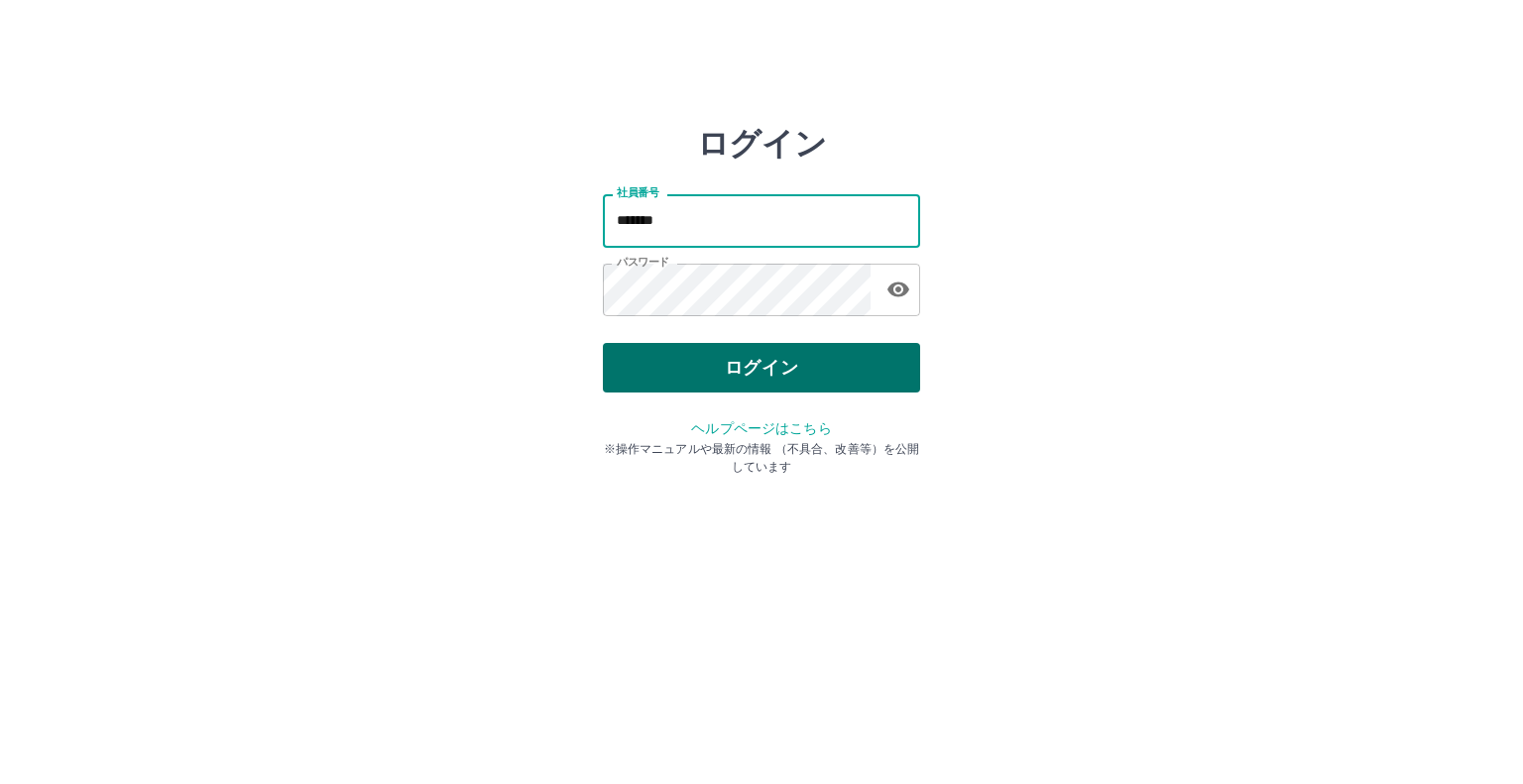 click on "ログイン" at bounding box center (762, 368) 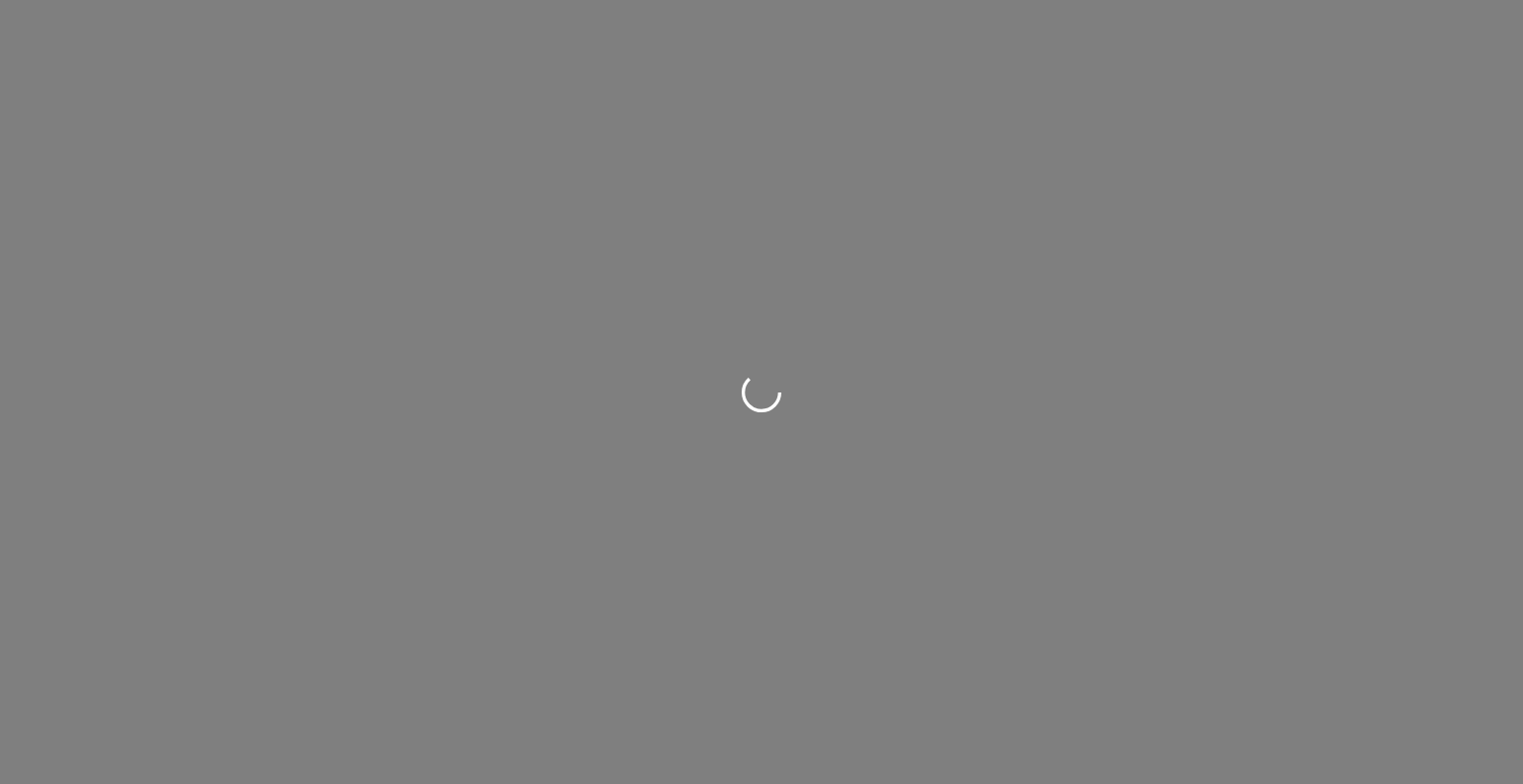 scroll, scrollTop: 0, scrollLeft: 0, axis: both 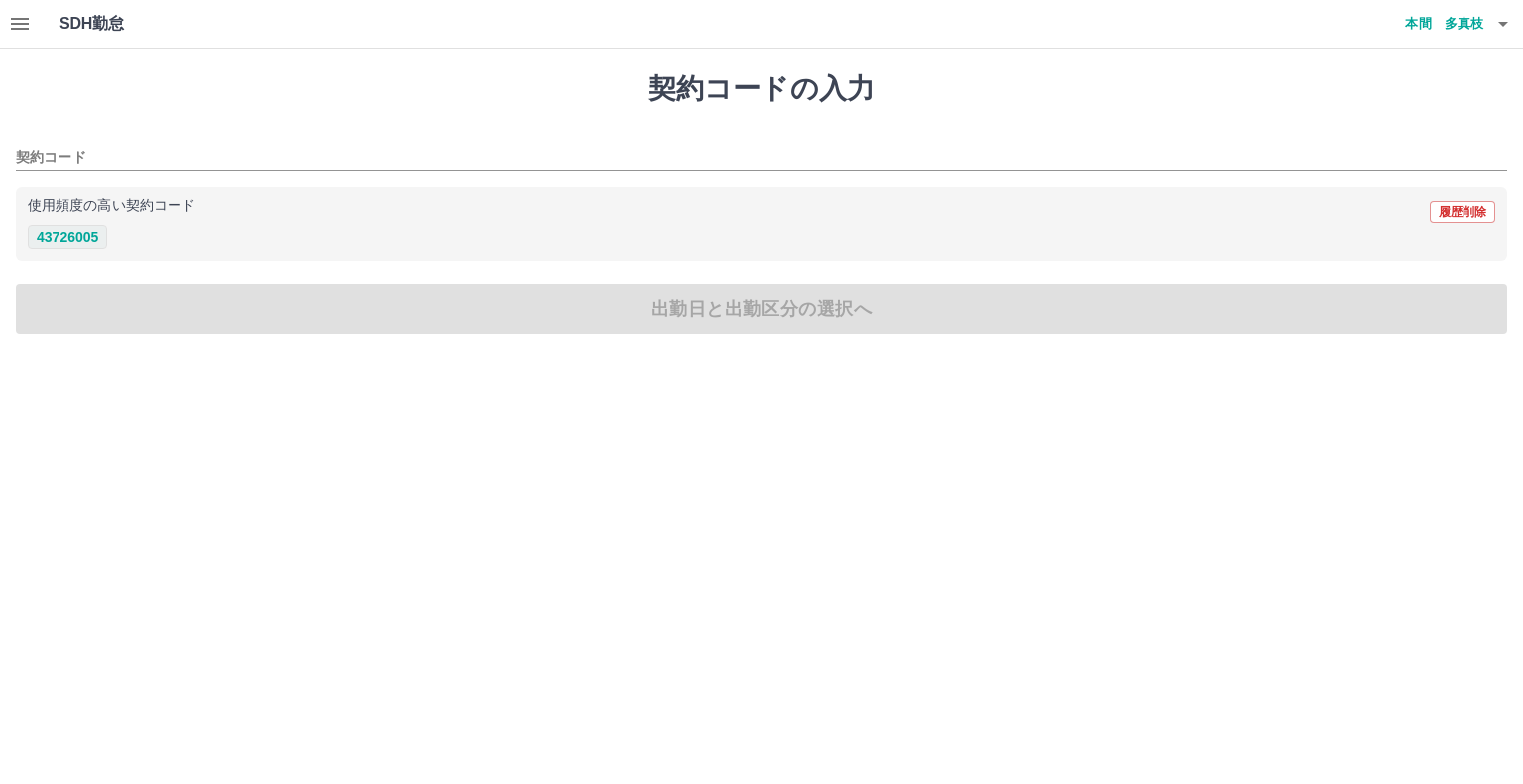 click on "43726005" at bounding box center [67, 237] 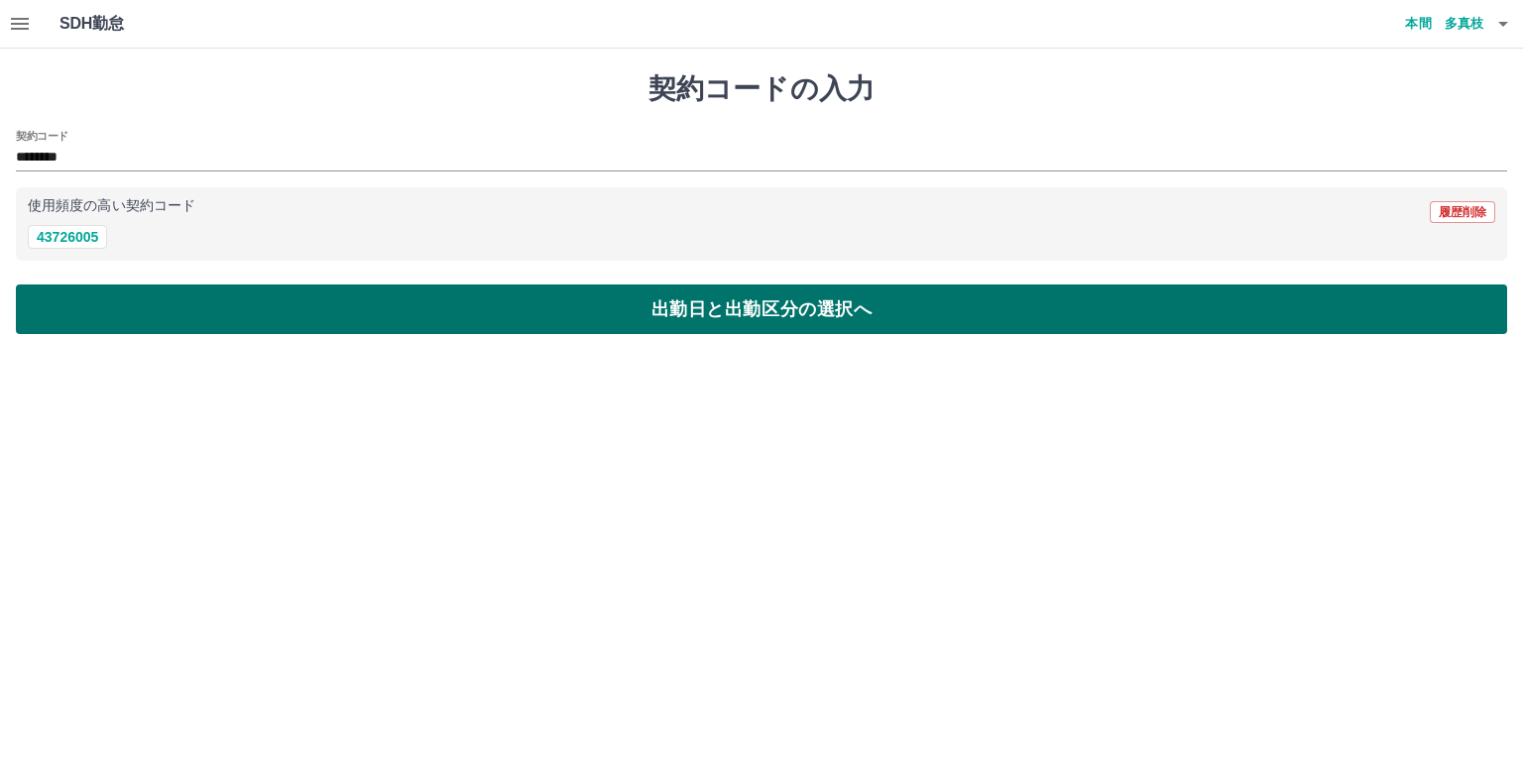 click on "出勤日と出勤区分の選択へ" at bounding box center (762, 309) 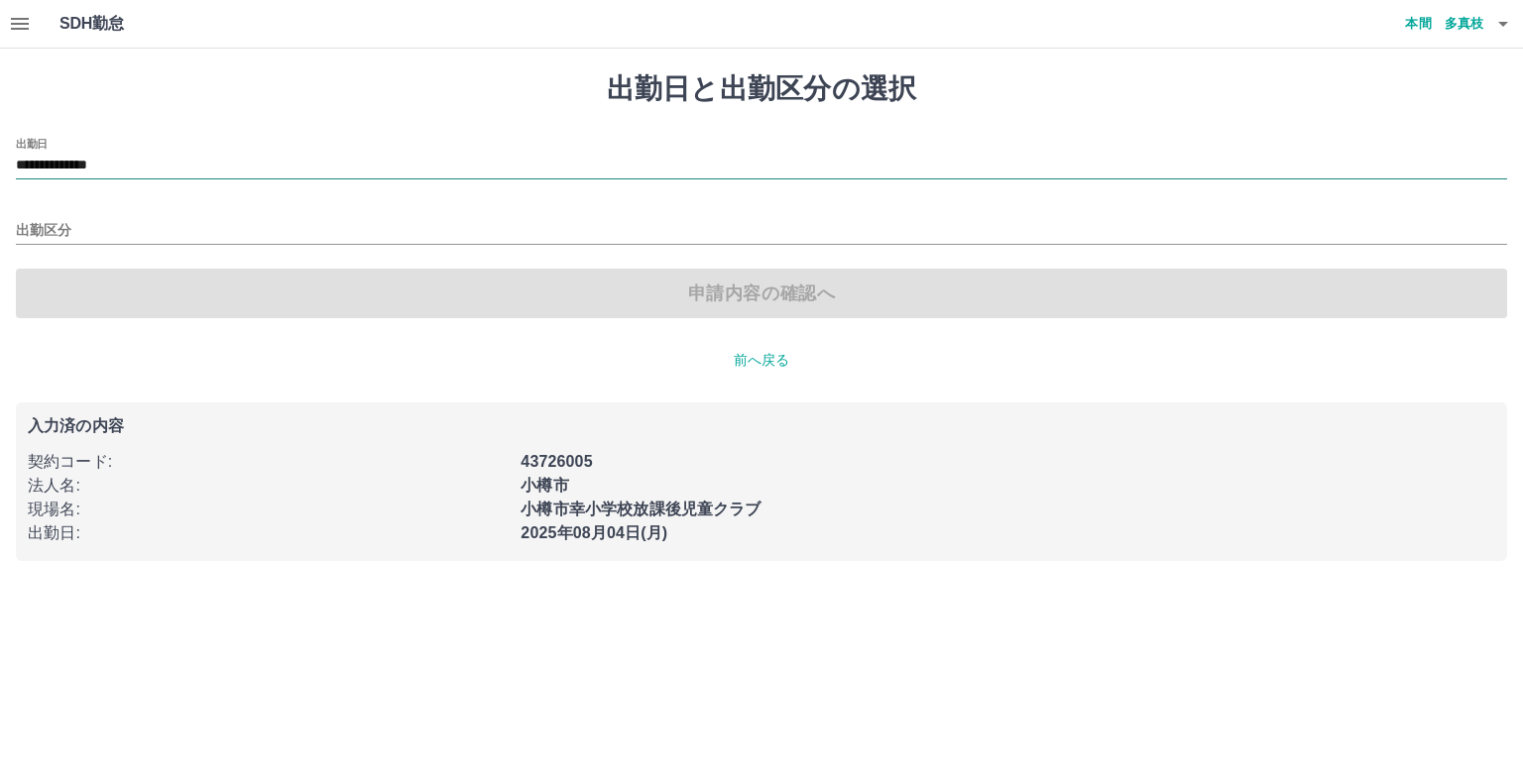 click on "**********" at bounding box center [762, 166] 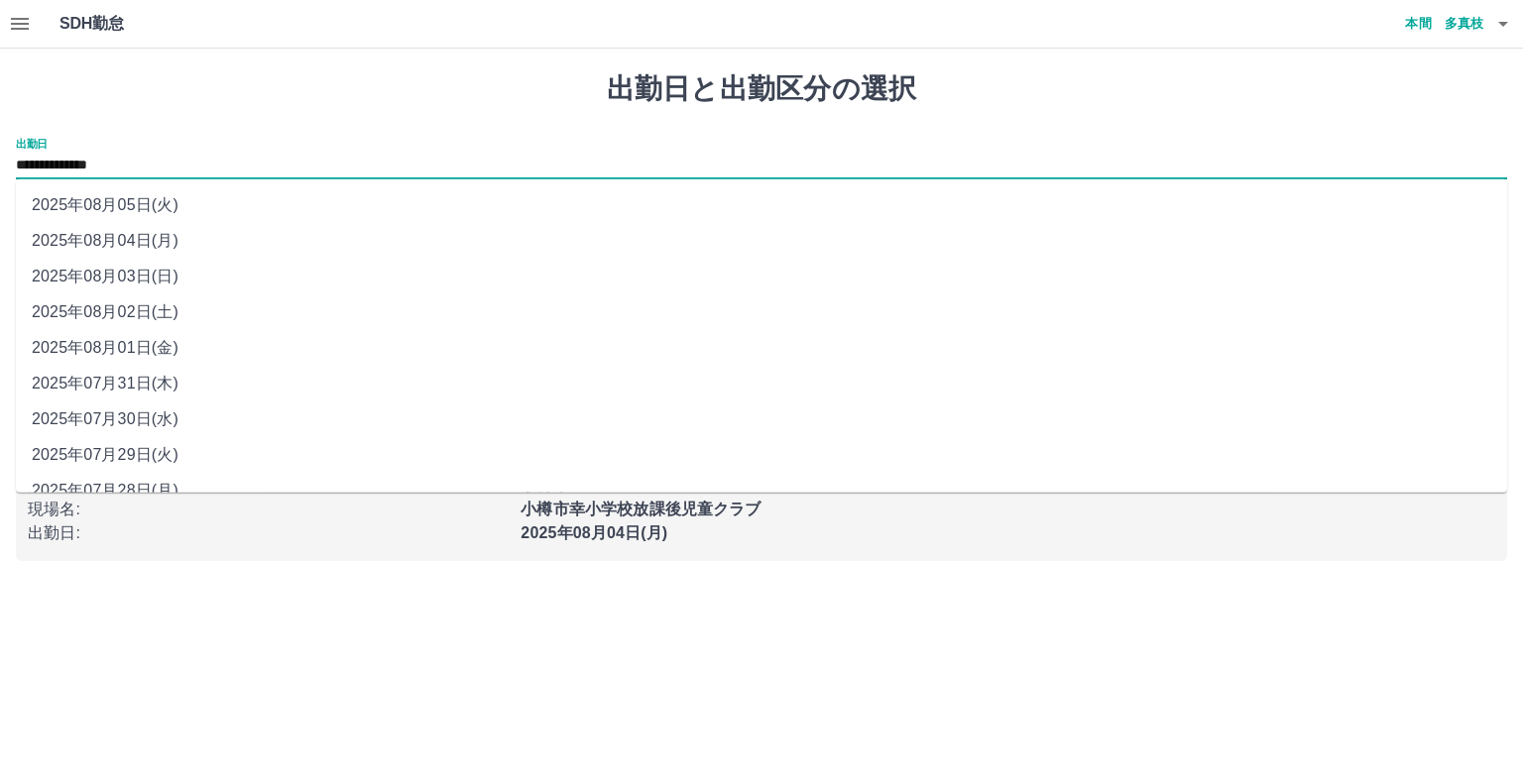 click on "2025年08月02日(土)" at bounding box center [762, 312] 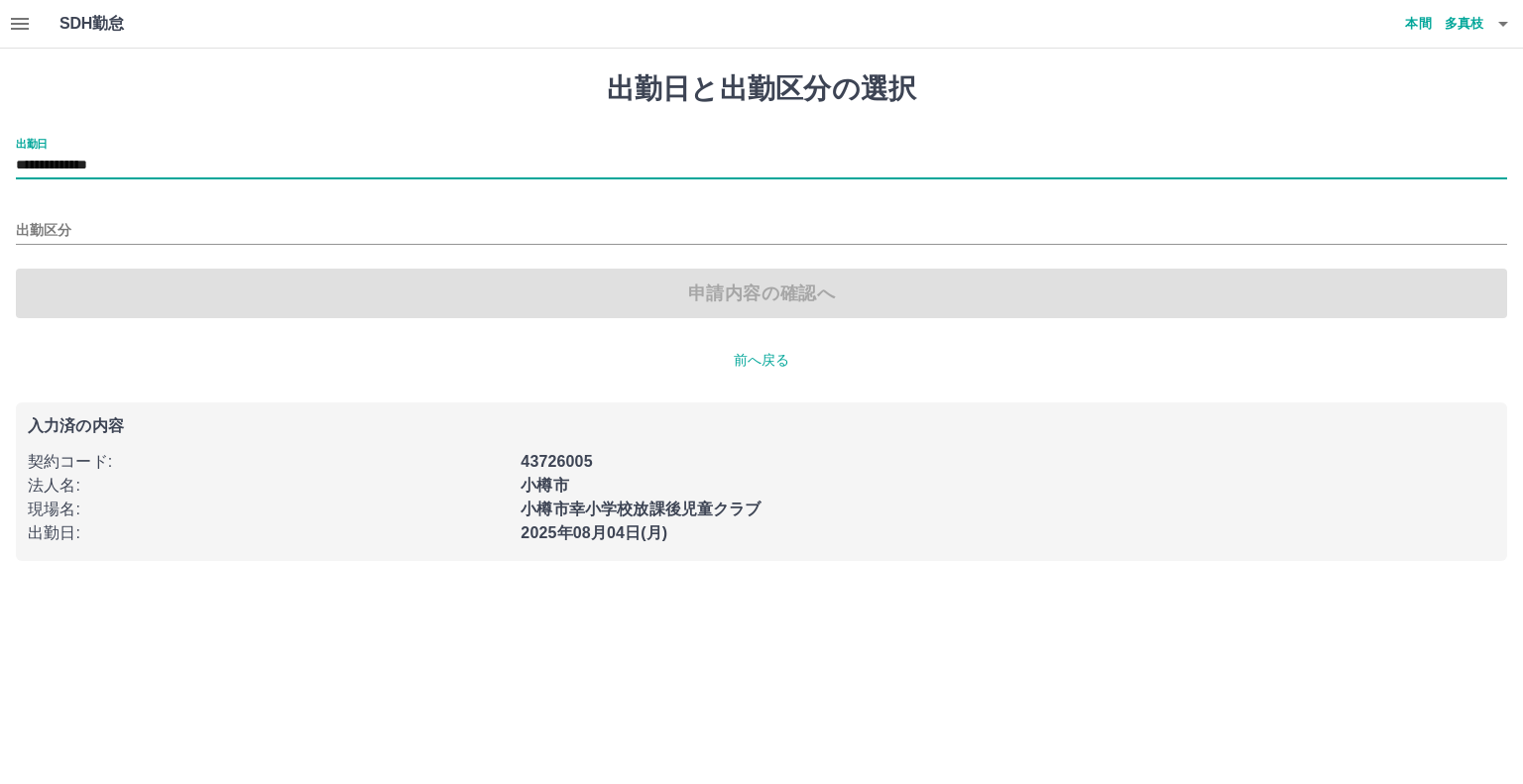 click on "**********" at bounding box center (762, 159) 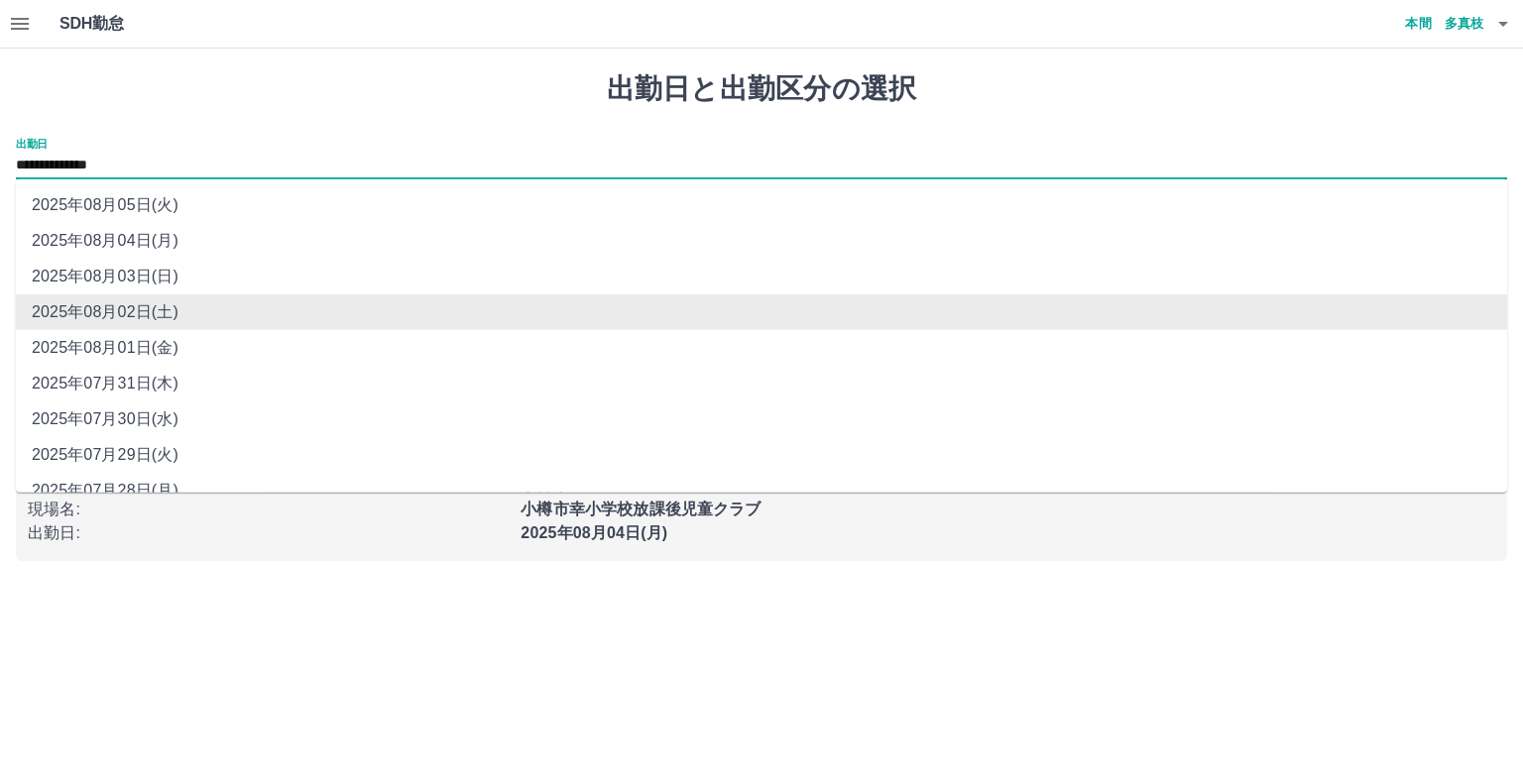 click on "**********" at bounding box center (762, 166) 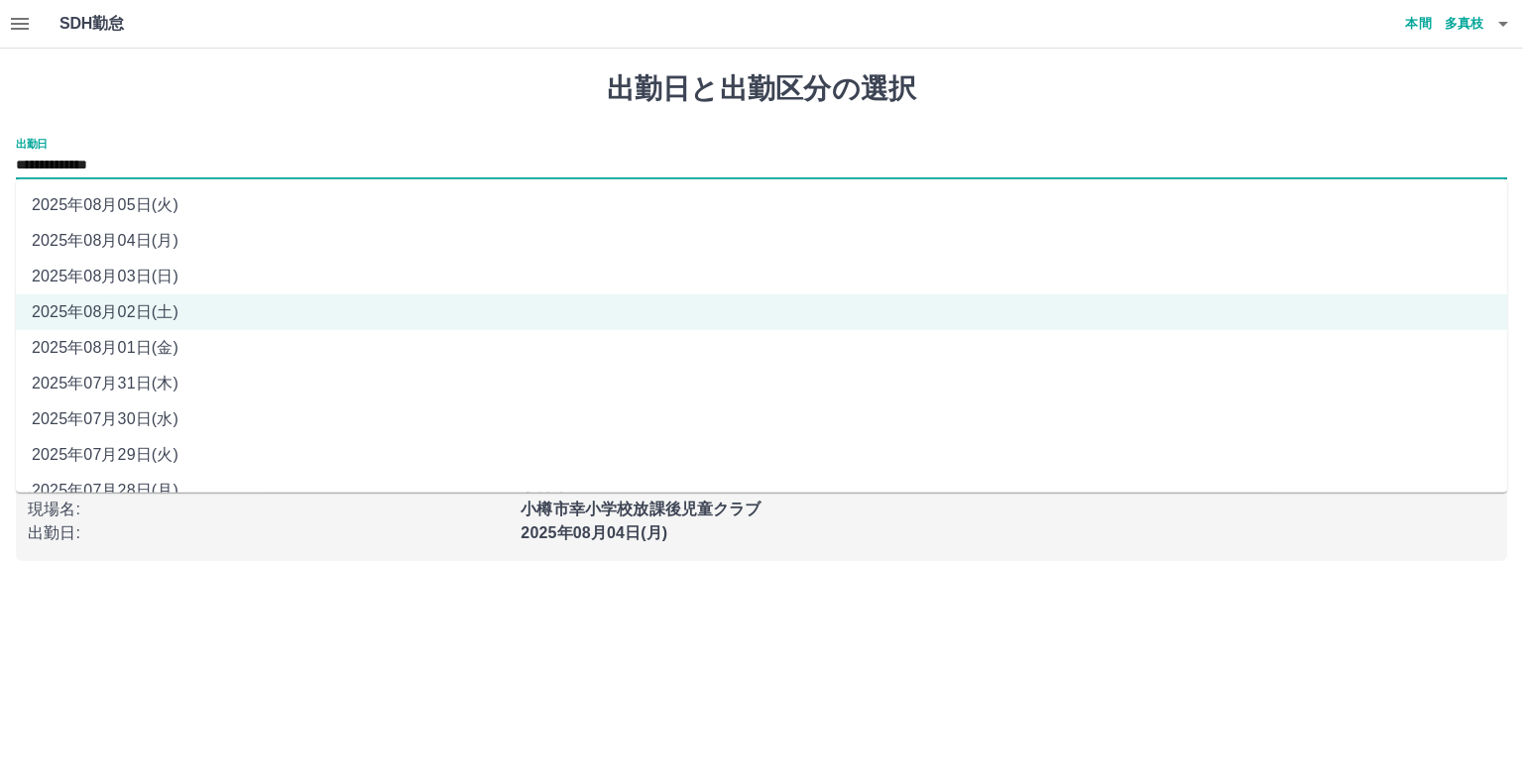click on "2025年08月03日(日)" at bounding box center (762, 277) 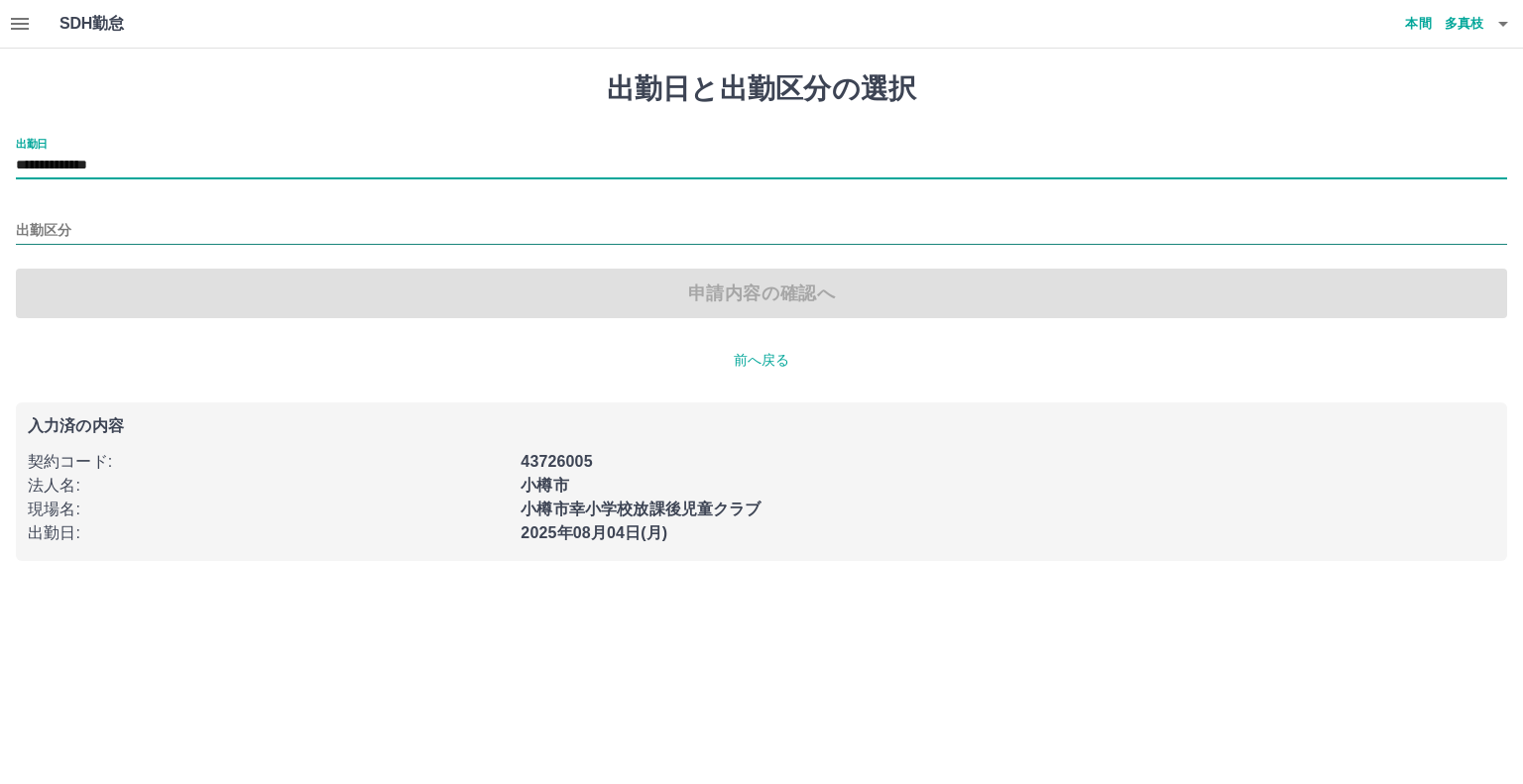 click on "出勤区分" at bounding box center (762, 231) 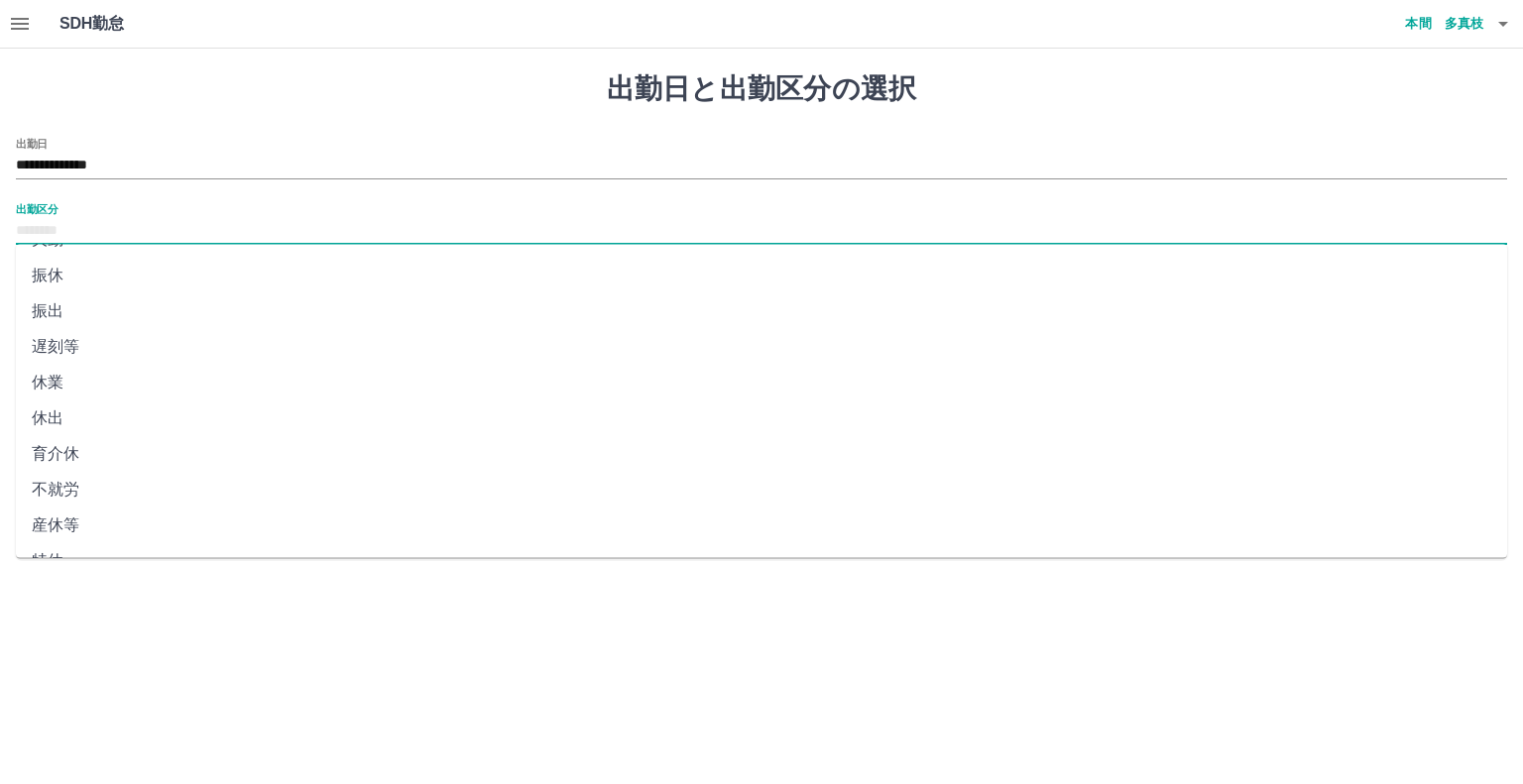 scroll, scrollTop: 297, scrollLeft: 0, axis: vertical 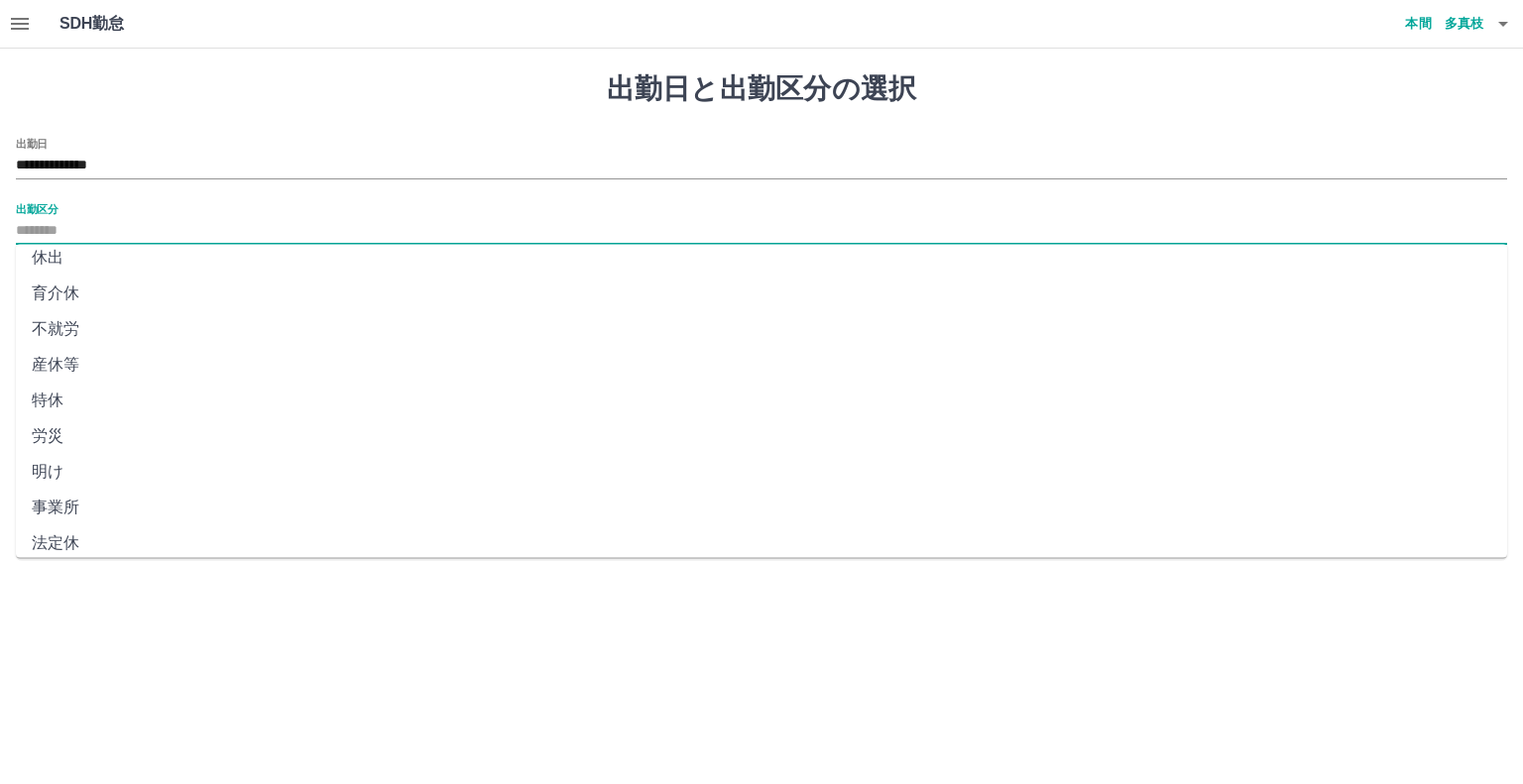 click on "法定休" at bounding box center (762, 543) 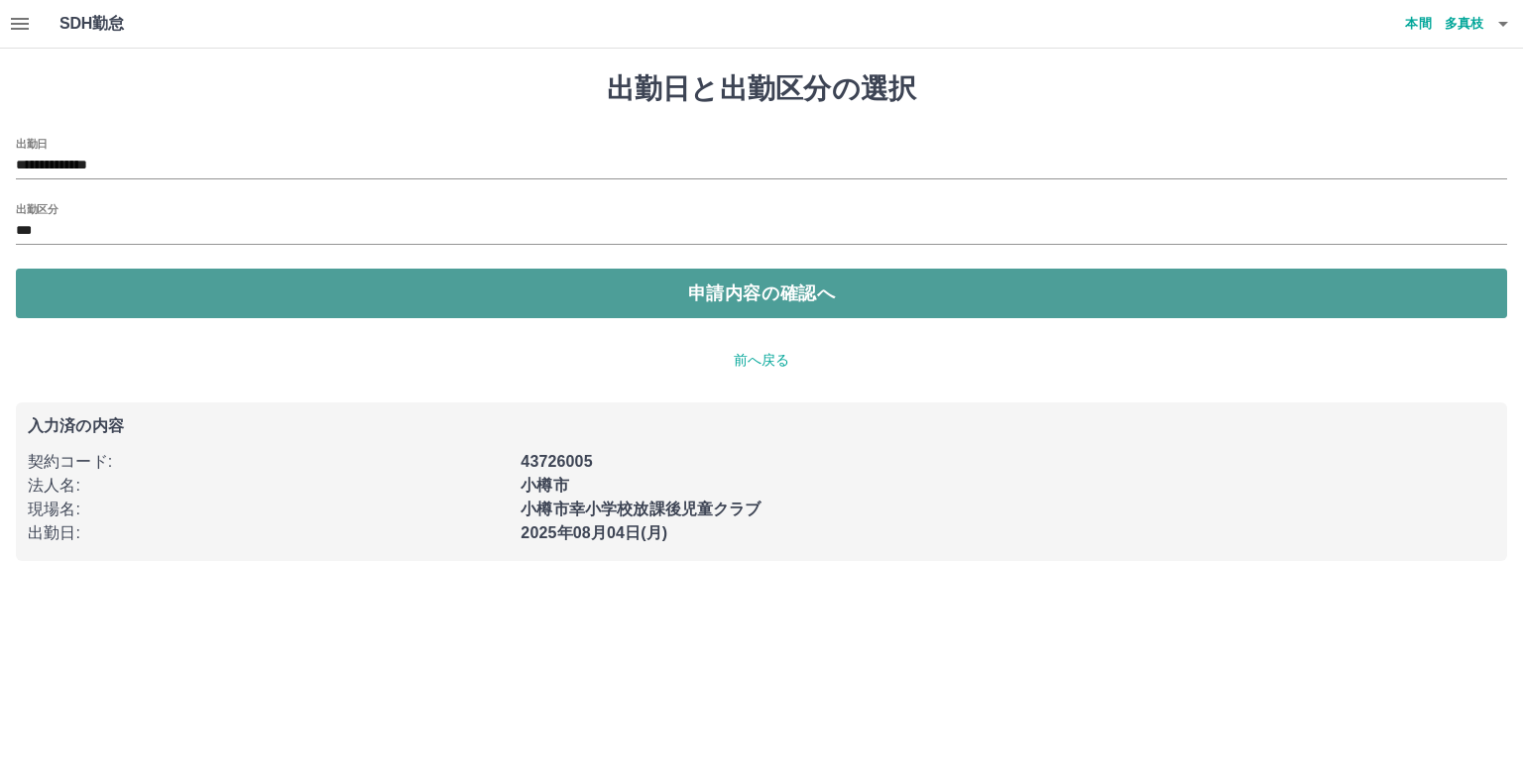 click on "申請内容の確認へ" at bounding box center (762, 293) 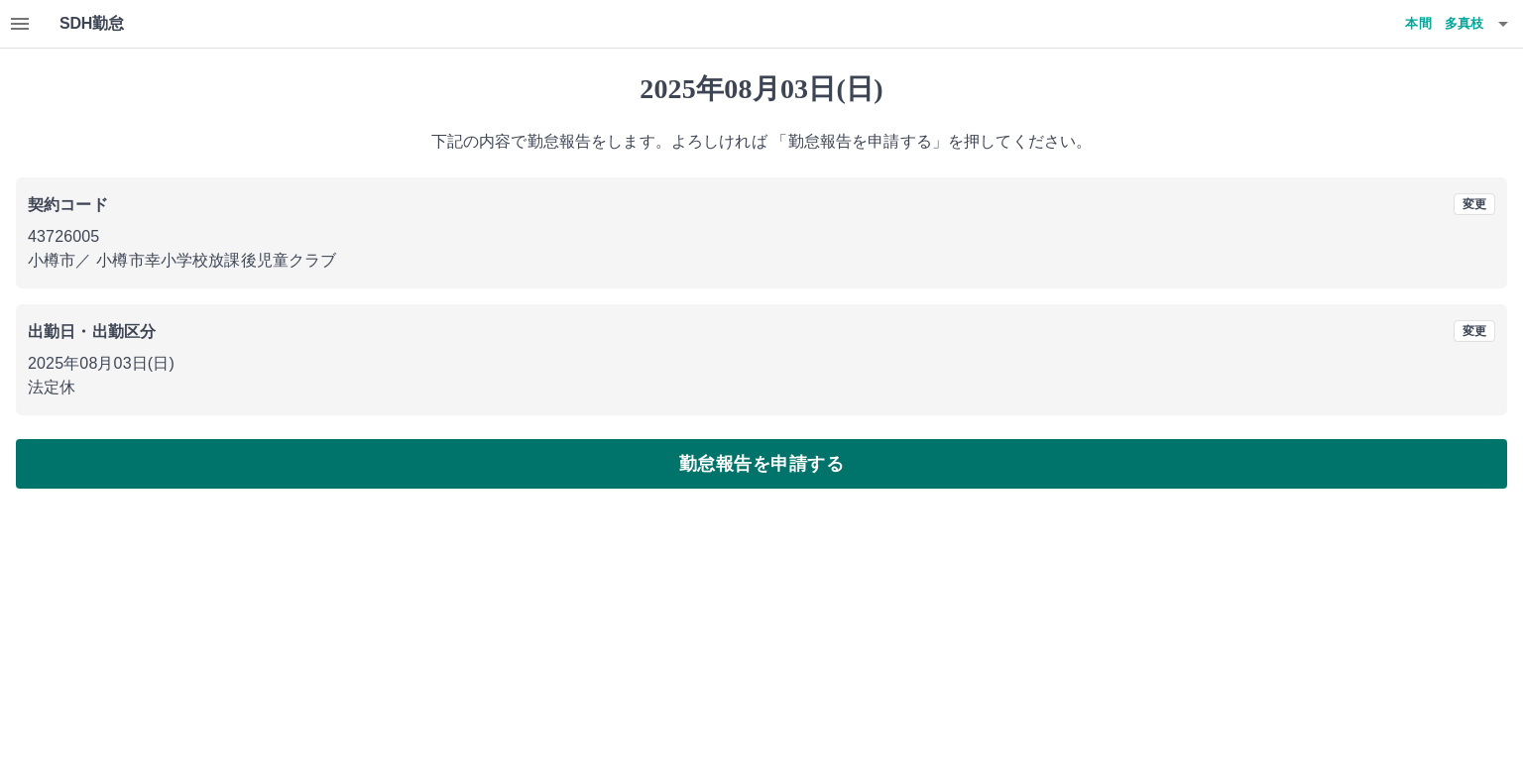 click on "勤怠報告を申請する" at bounding box center [762, 464] 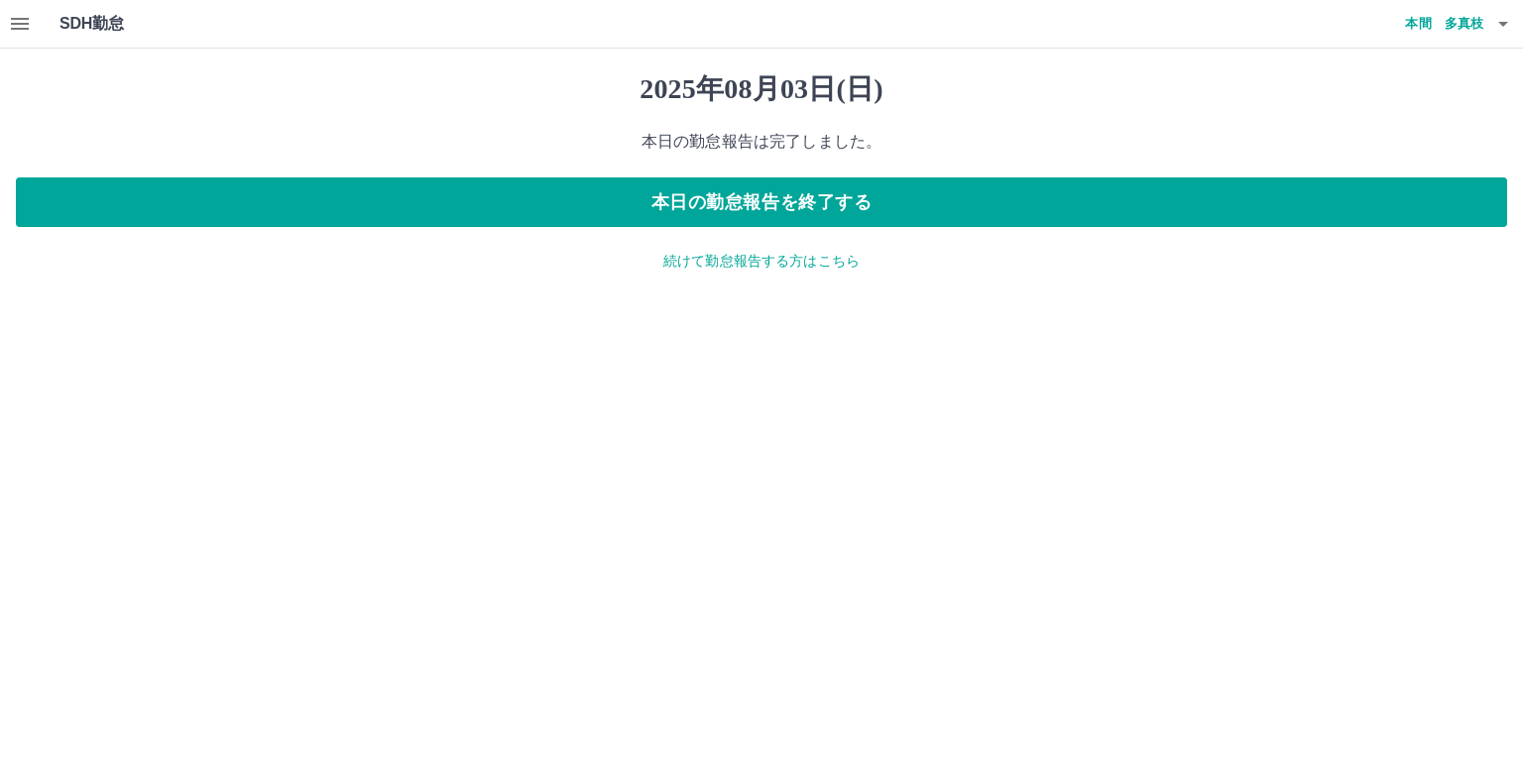 click 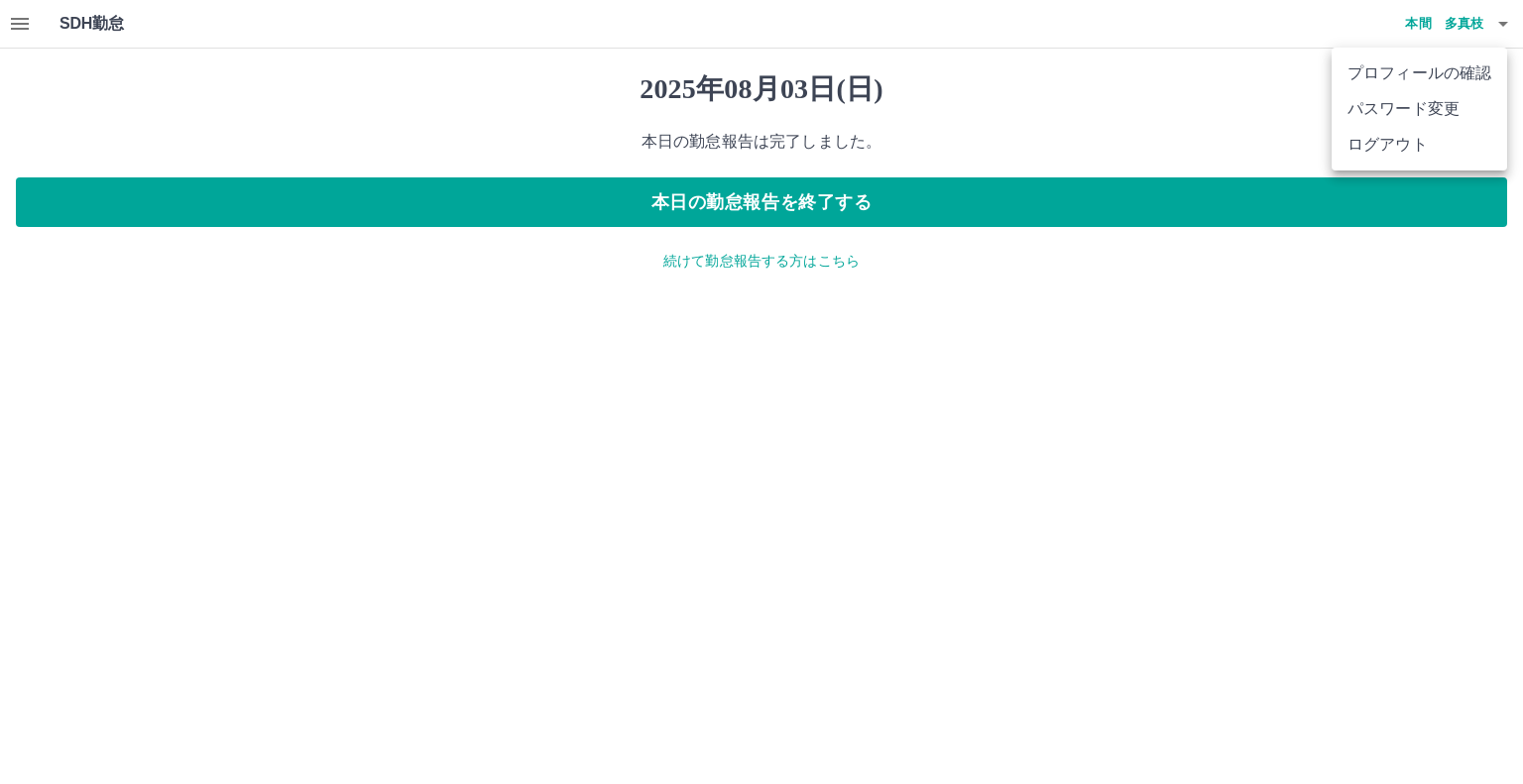 click on "ログアウト" at bounding box center (1419, 145) 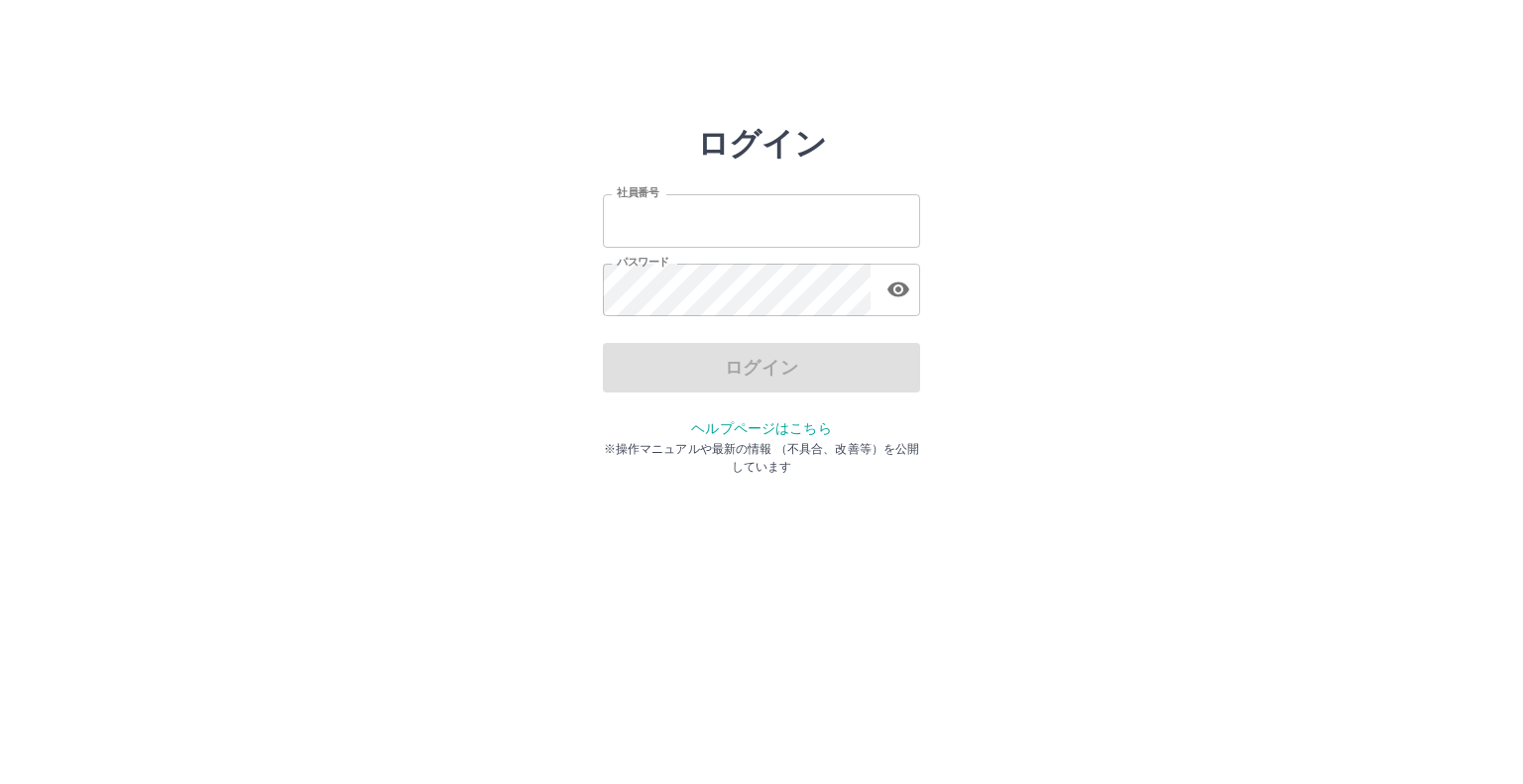 scroll, scrollTop: 0, scrollLeft: 0, axis: both 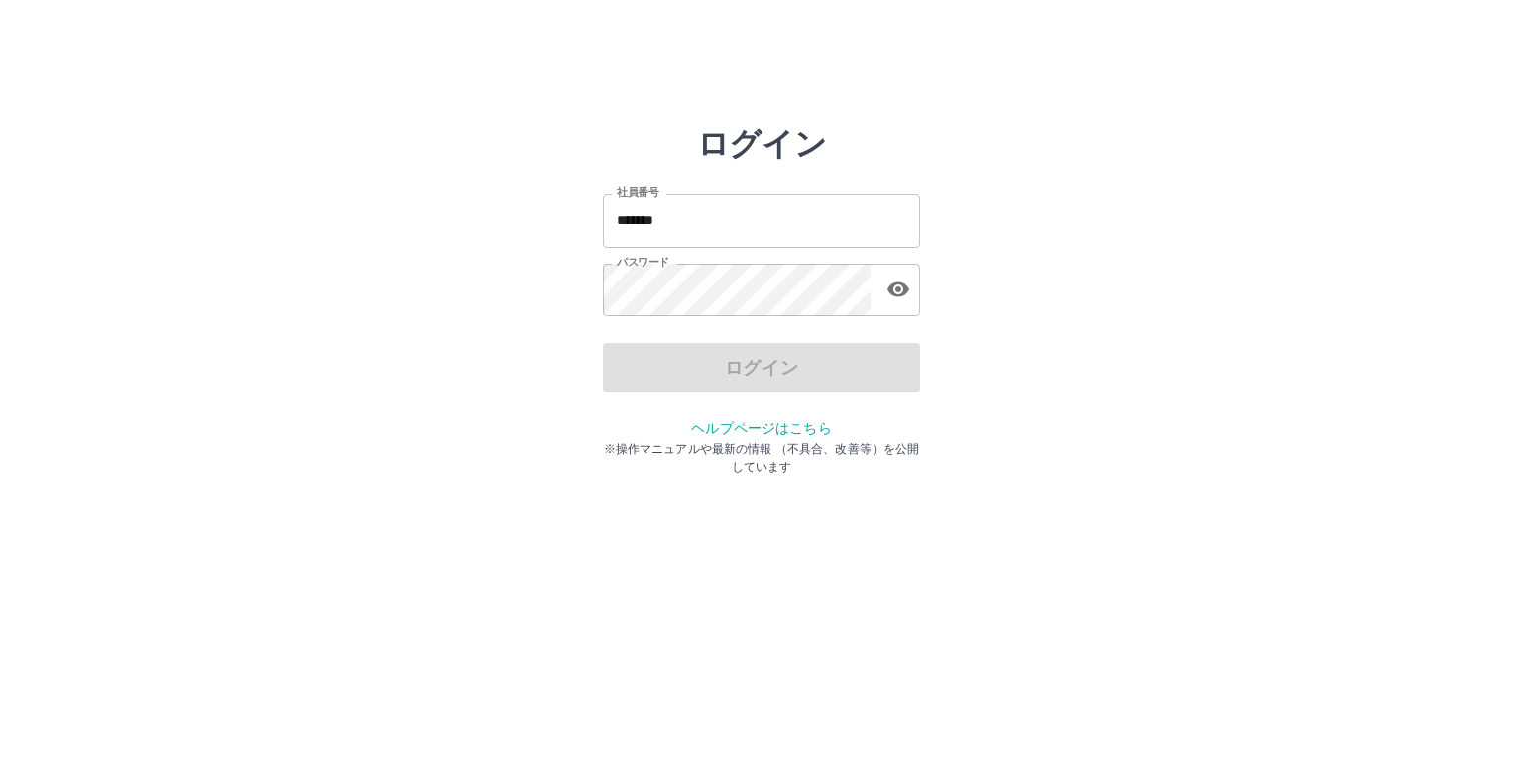 click on "*******" at bounding box center (762, 220) 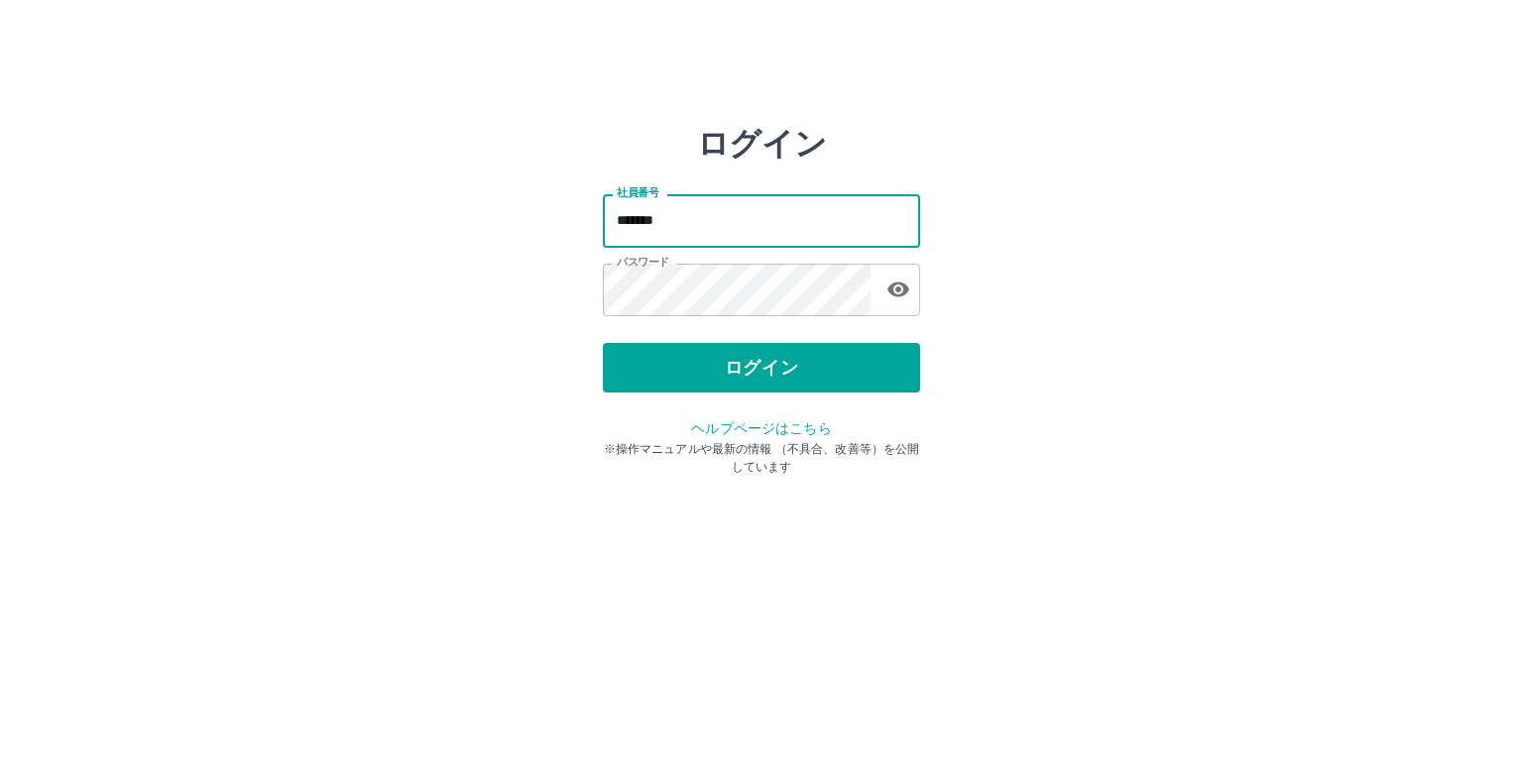type on "*******" 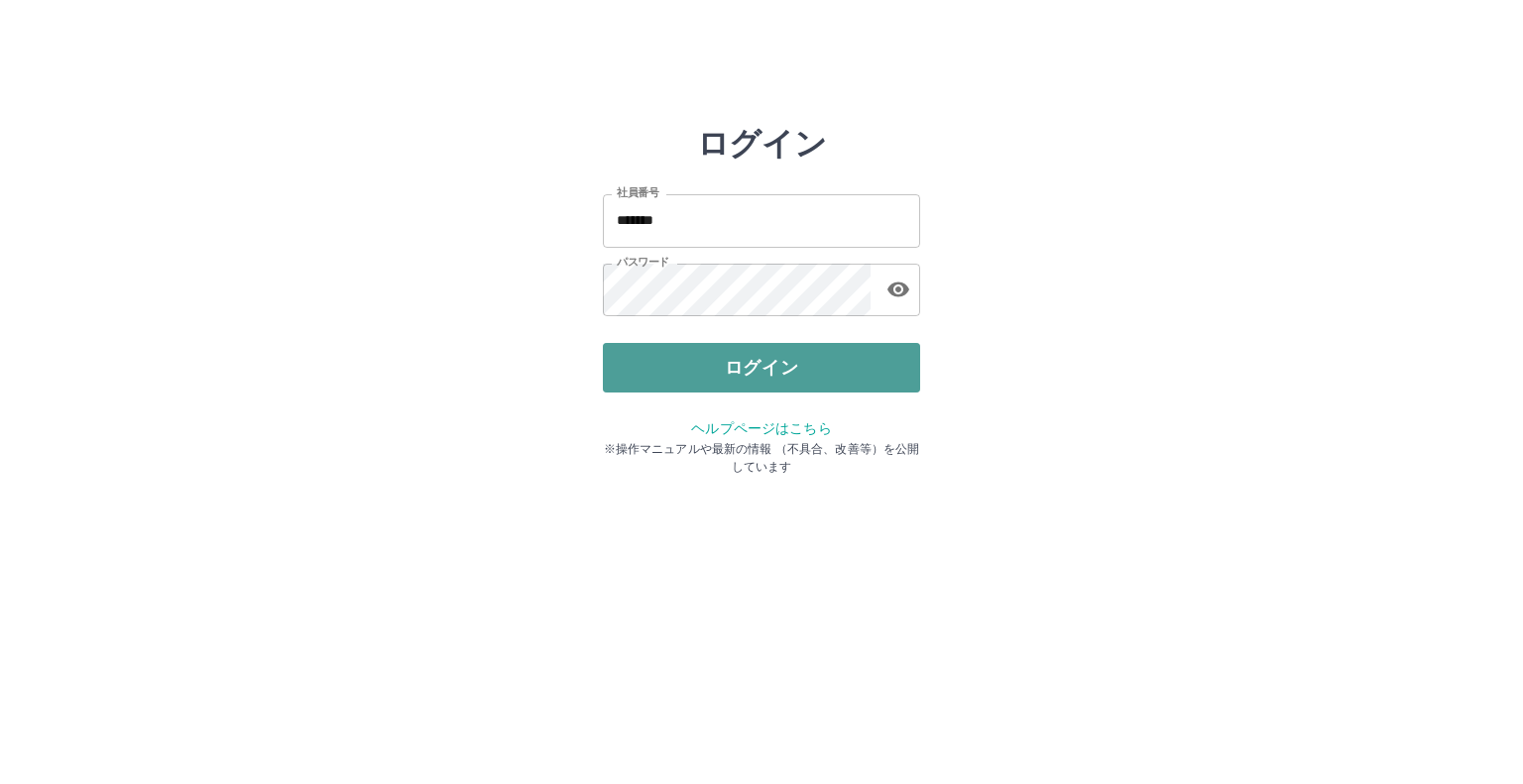click on "ログイン" at bounding box center (762, 368) 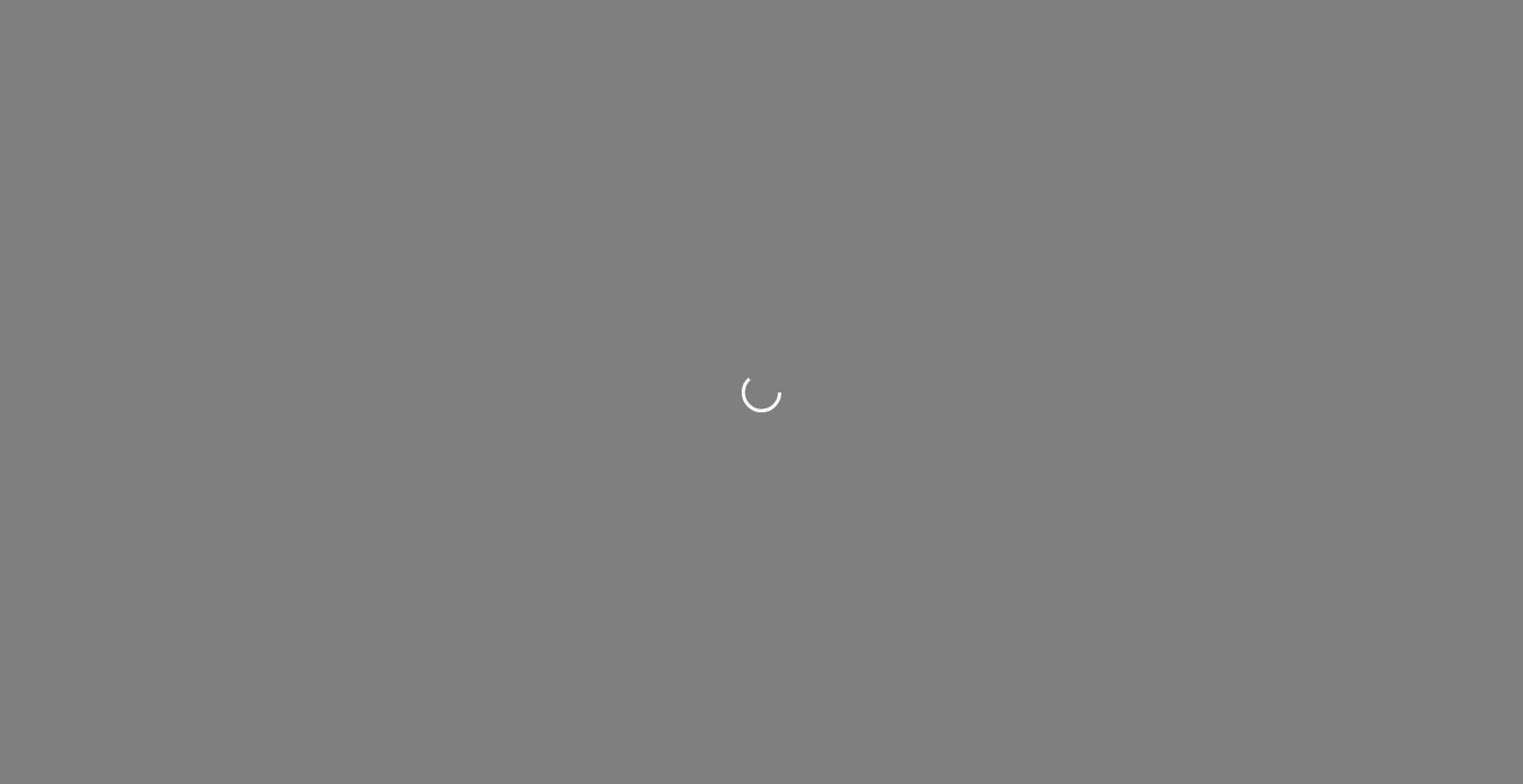scroll, scrollTop: 0, scrollLeft: 0, axis: both 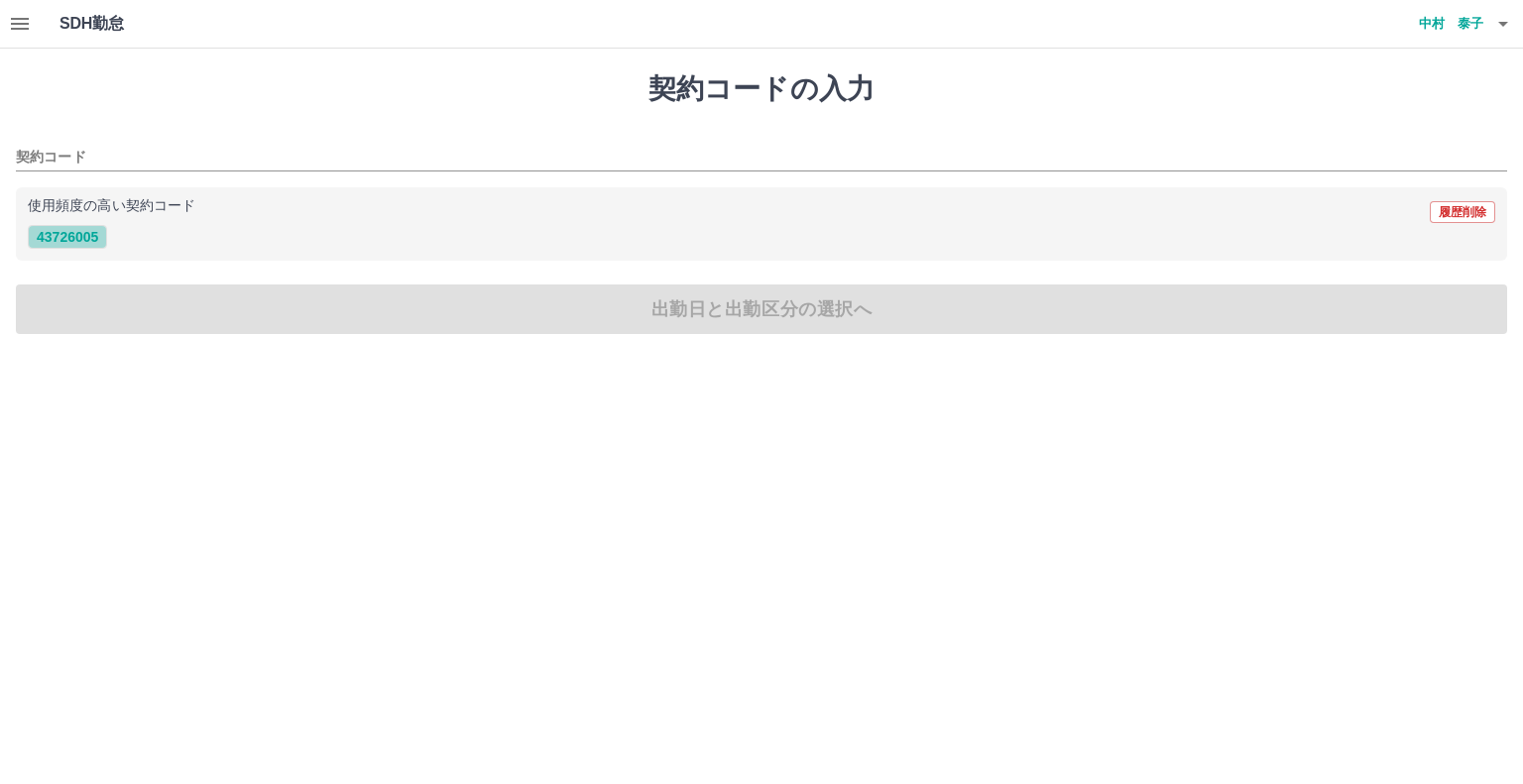 click on "43726005" at bounding box center (67, 237) 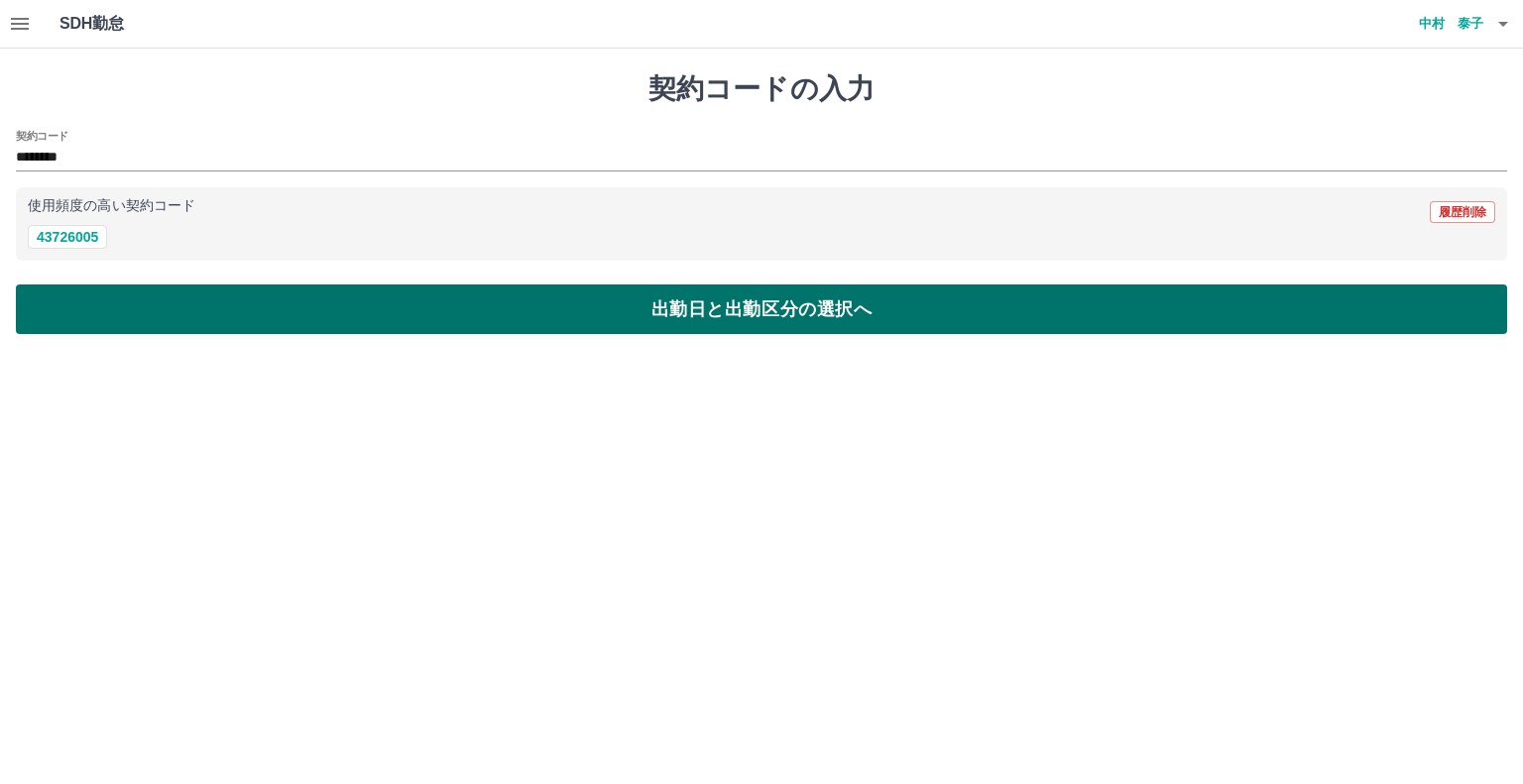 click on "出勤日と出勤区分の選択へ" at bounding box center (762, 309) 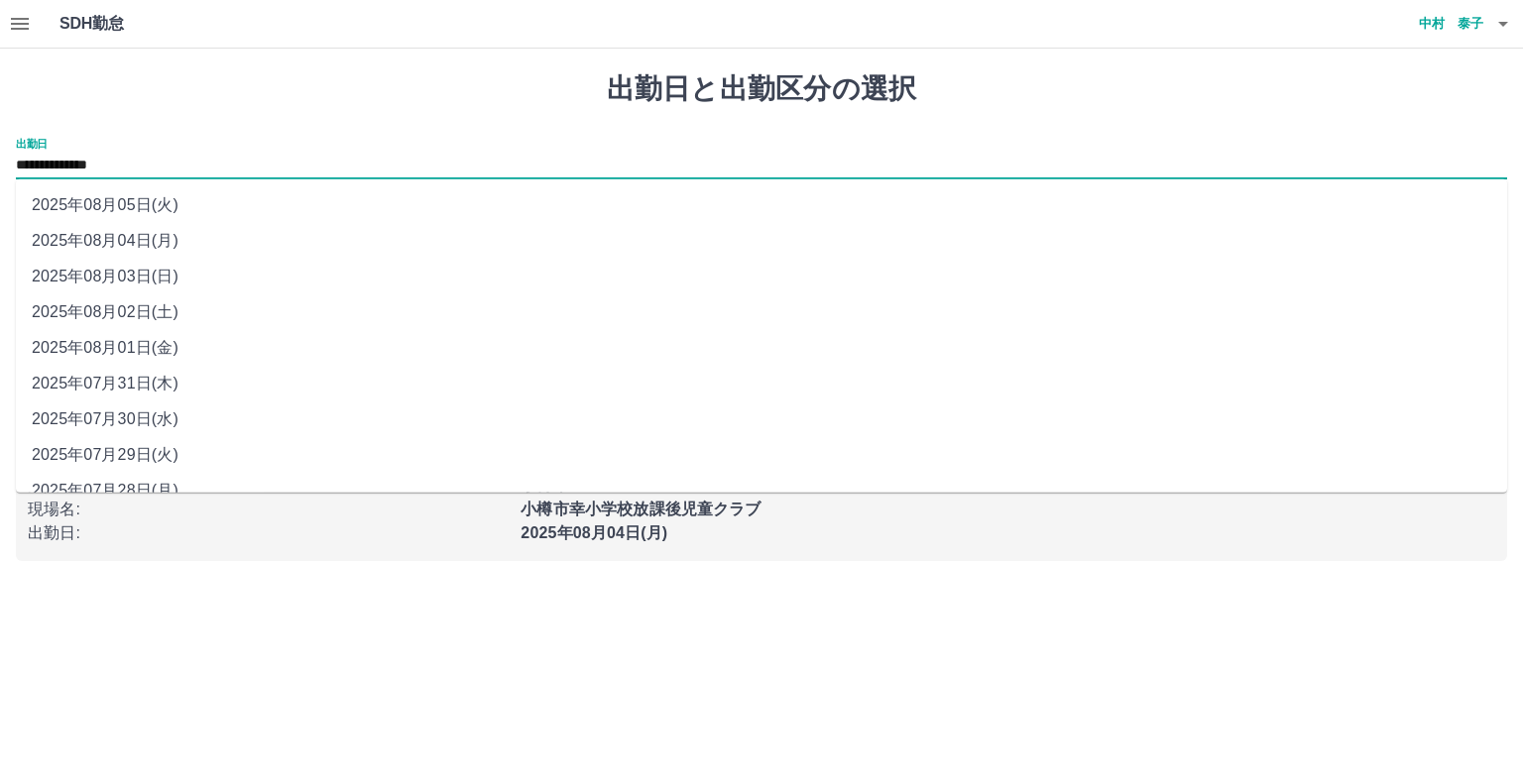 click on "**********" at bounding box center [762, 166] 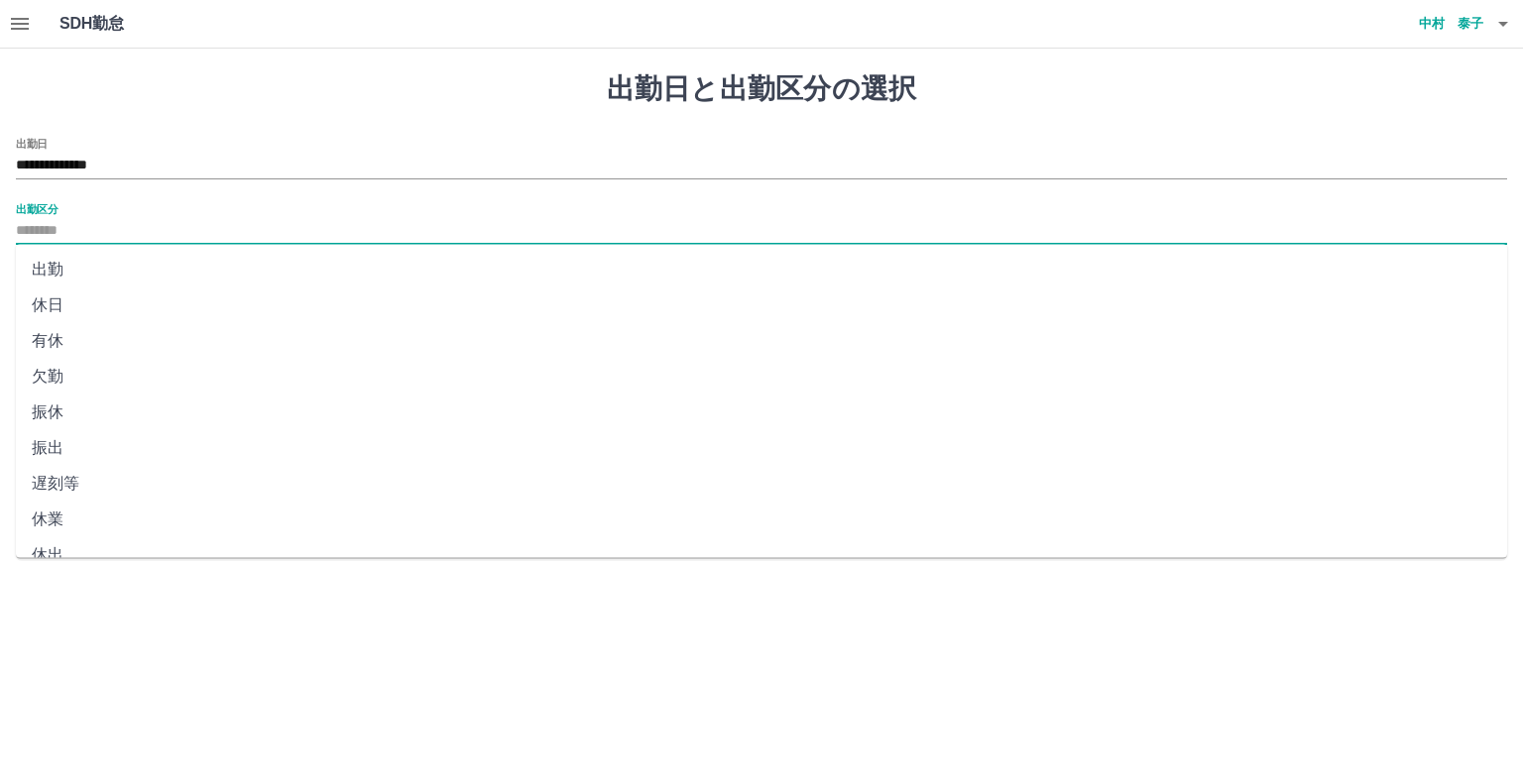 click on "出勤区分" at bounding box center (762, 231) 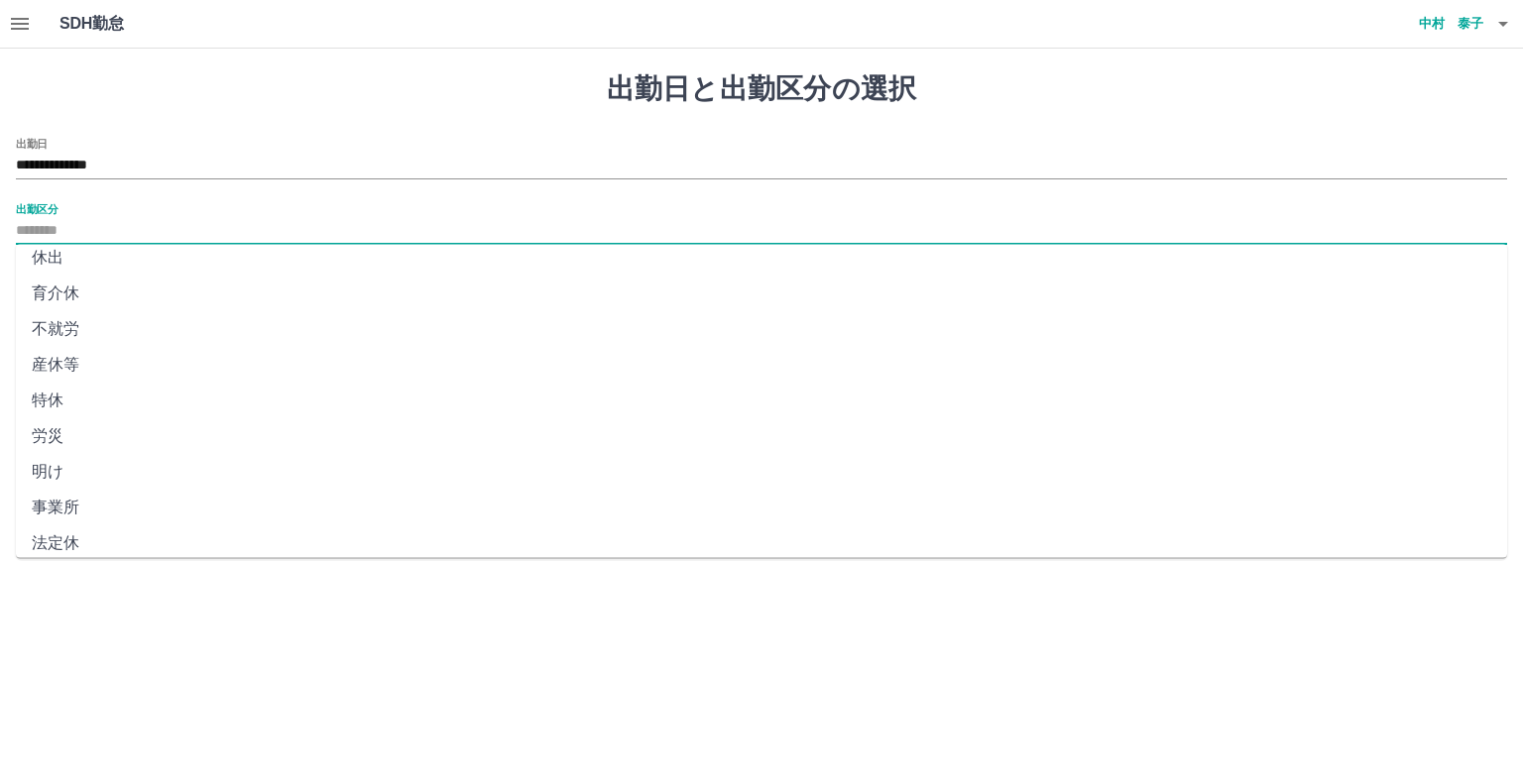 scroll, scrollTop: 344, scrollLeft: 0, axis: vertical 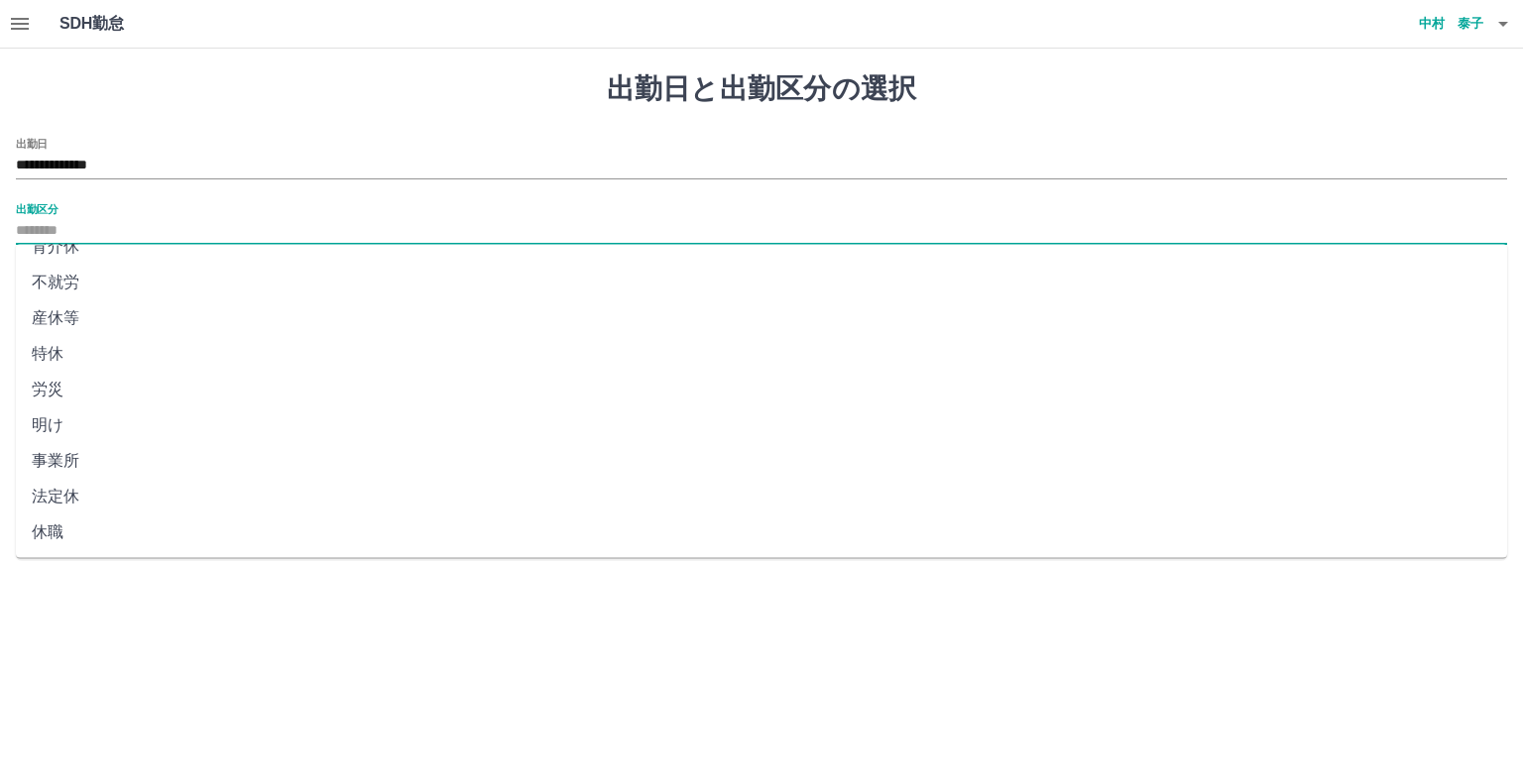 click on "法定休" at bounding box center [762, 497] 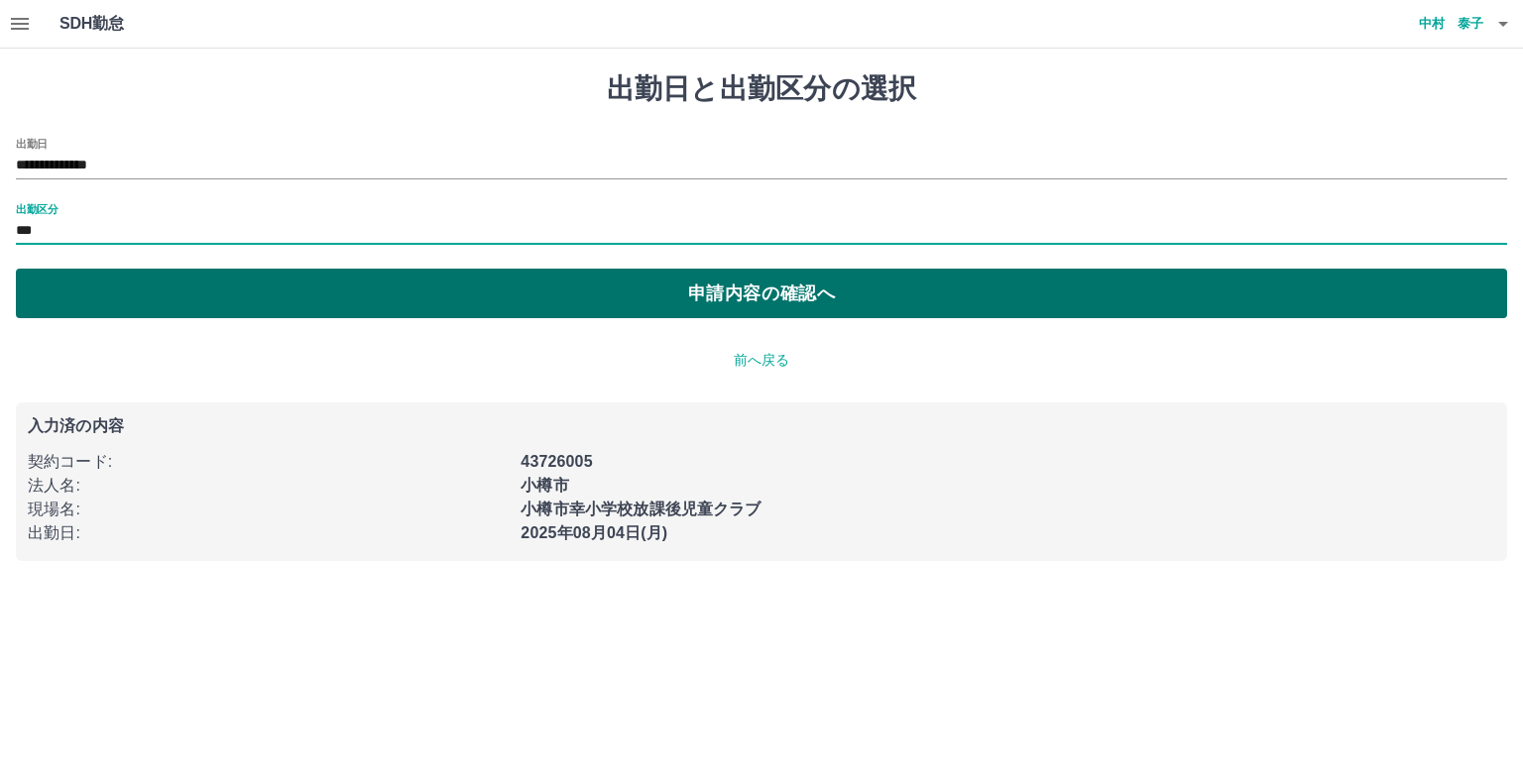 click on "申請内容の確認へ" at bounding box center (762, 293) 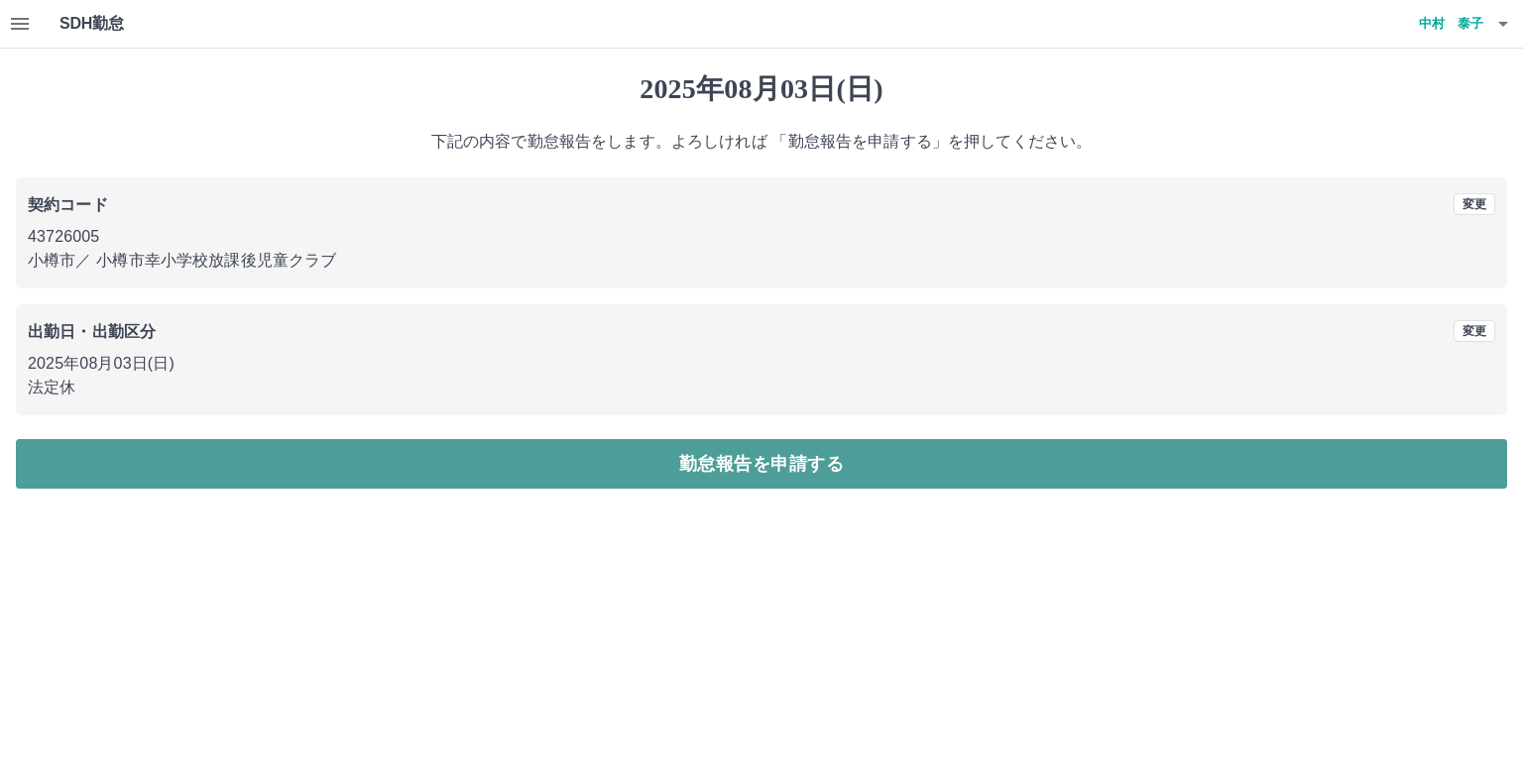 click on "勤怠報告を申請する" at bounding box center [762, 464] 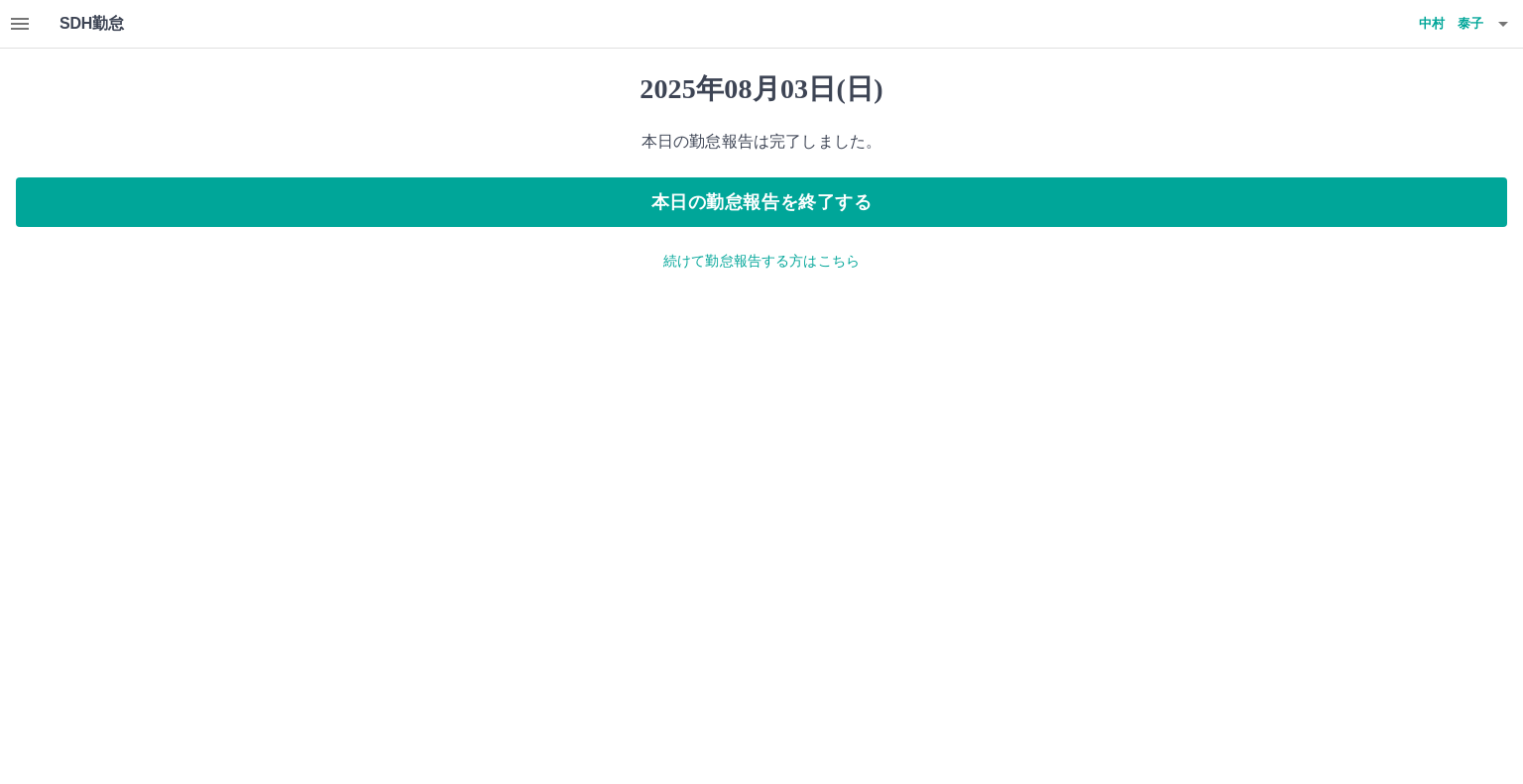 click on "続けて勤怠報告する方はこちら" at bounding box center [762, 261] 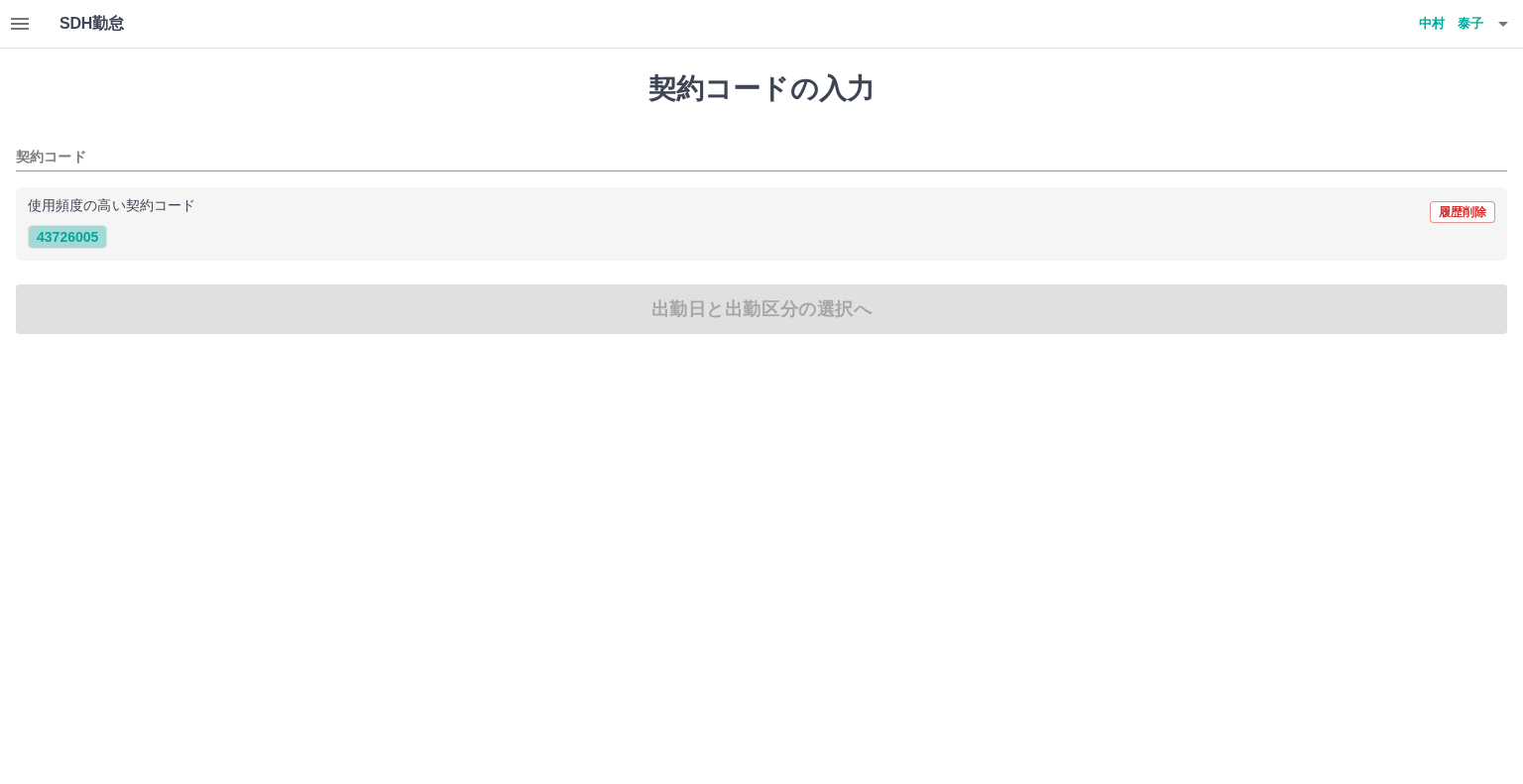 click on "43726005" at bounding box center (67, 237) 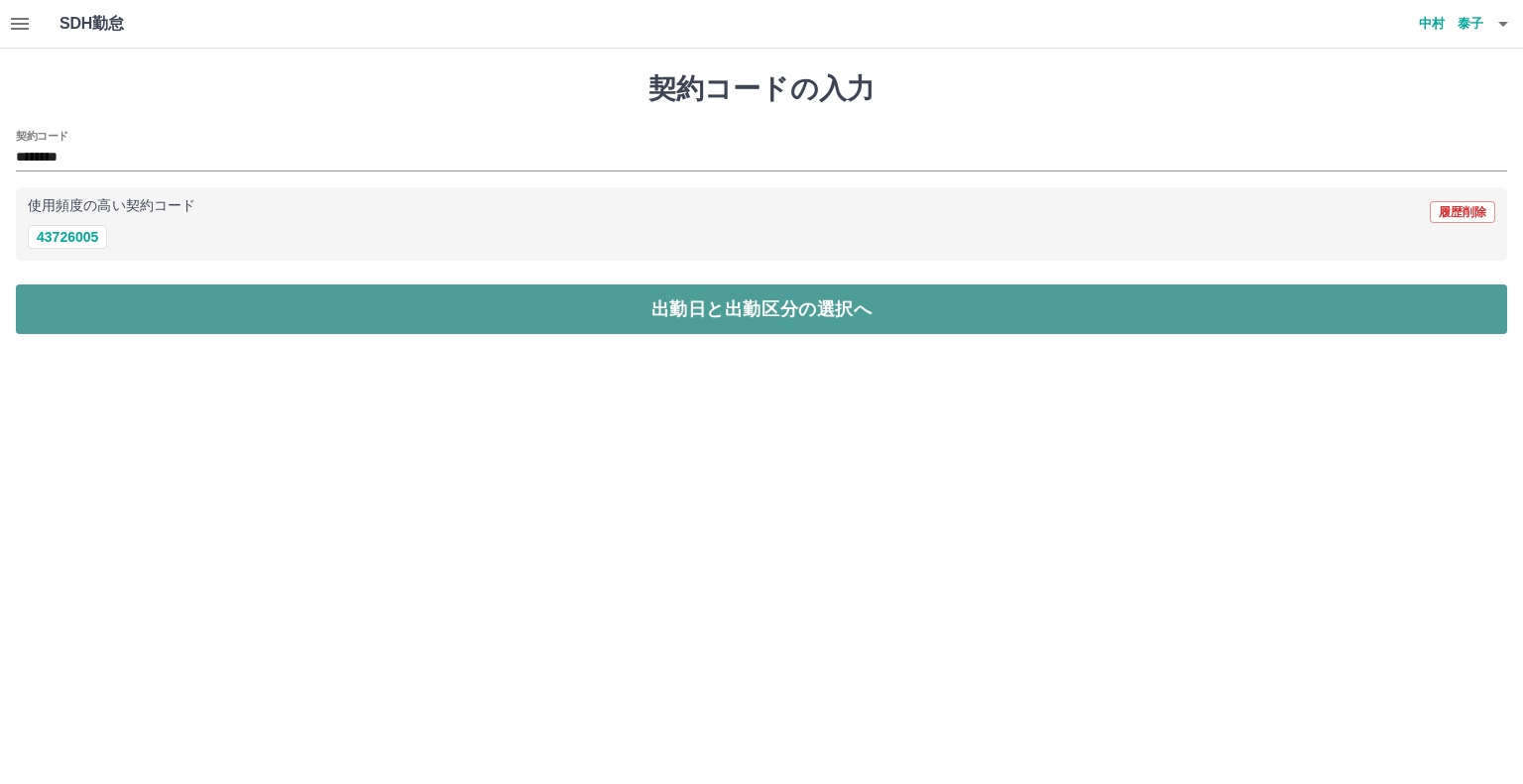 click on "出勤日と出勤区分の選択へ" at bounding box center [762, 309] 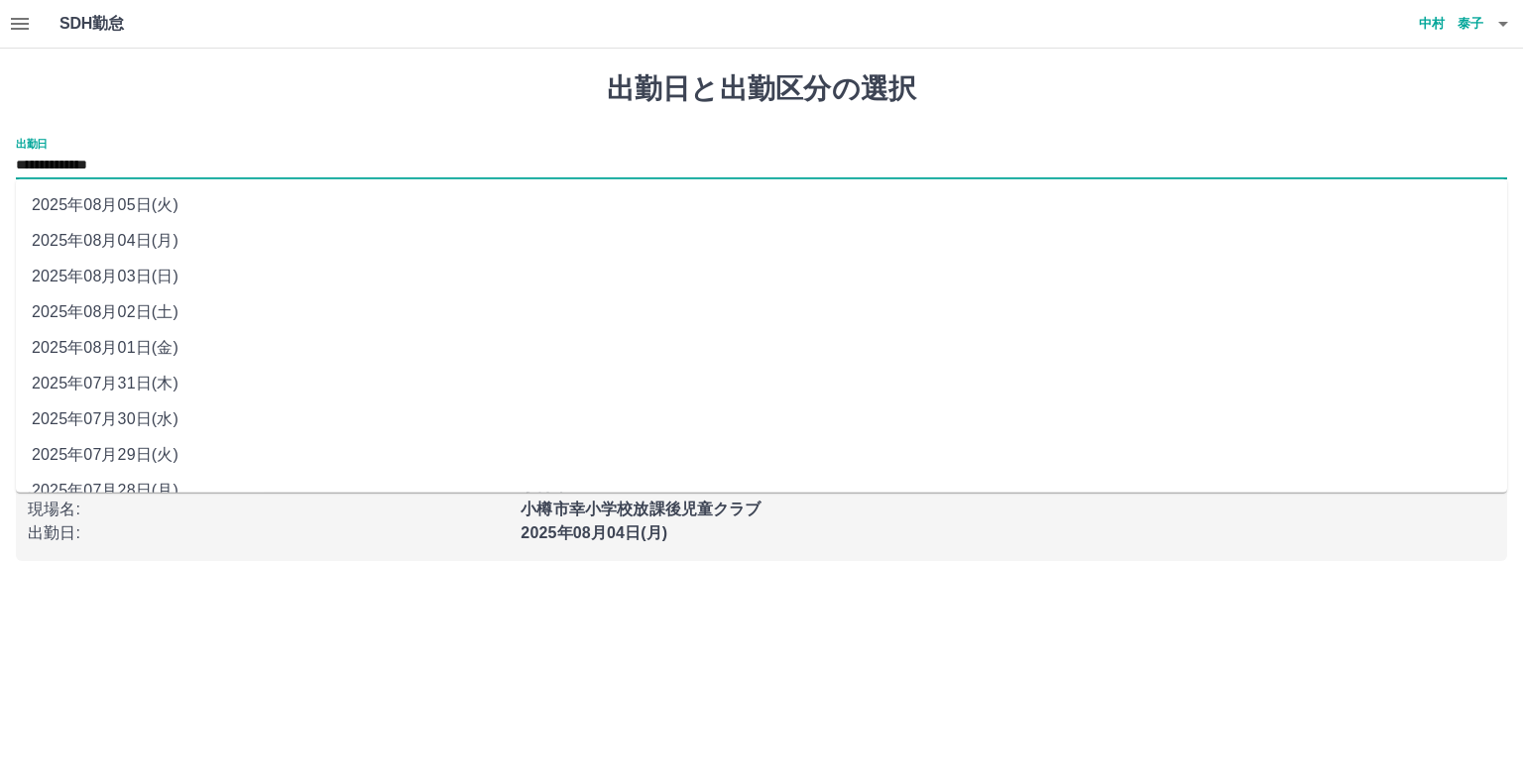 click on "**********" at bounding box center [762, 166] 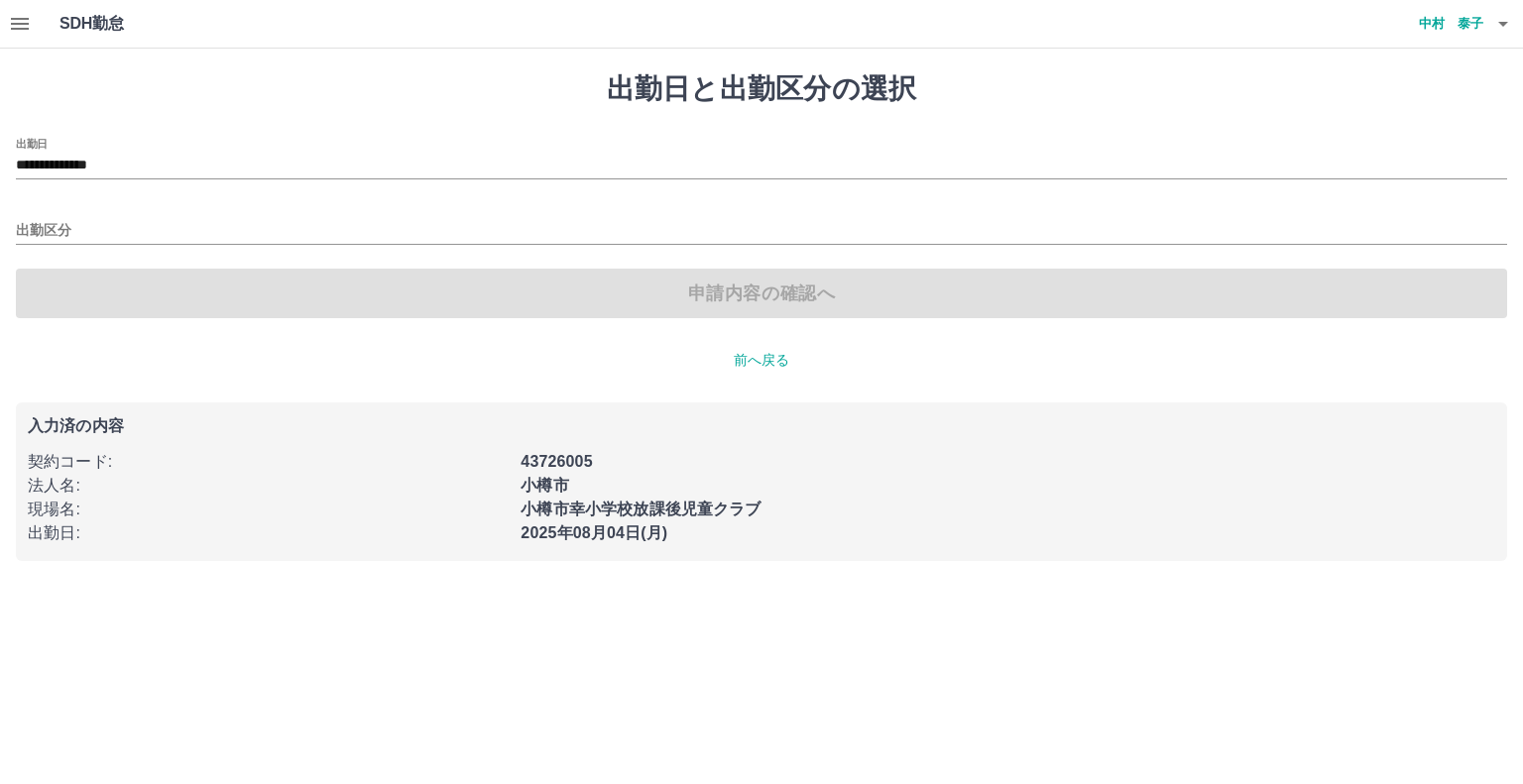 drag, startPoint x: 769, startPoint y: 531, endPoint x: 754, endPoint y: 522, distance: 17.49286 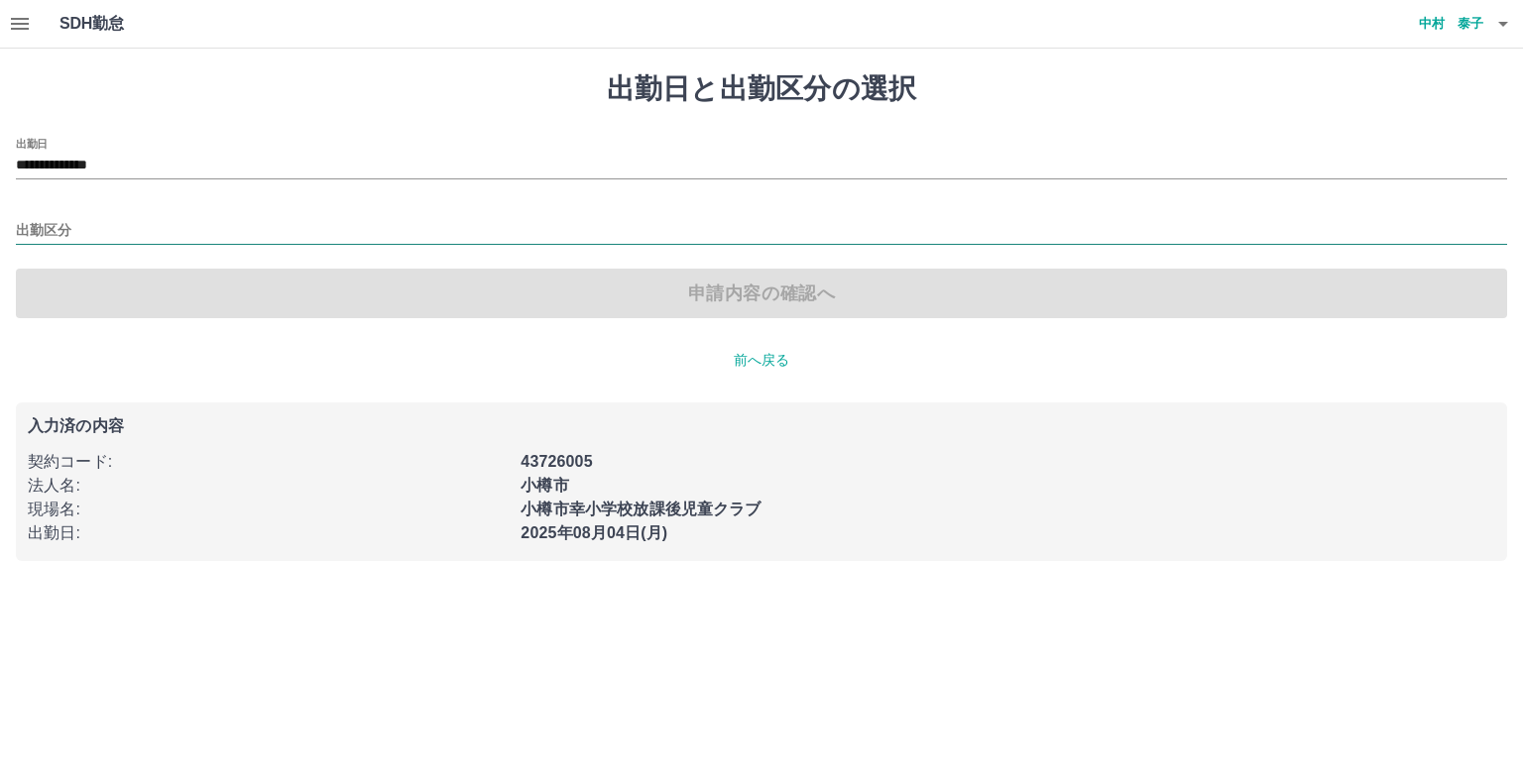 click on "出勤区分" at bounding box center [762, 231] 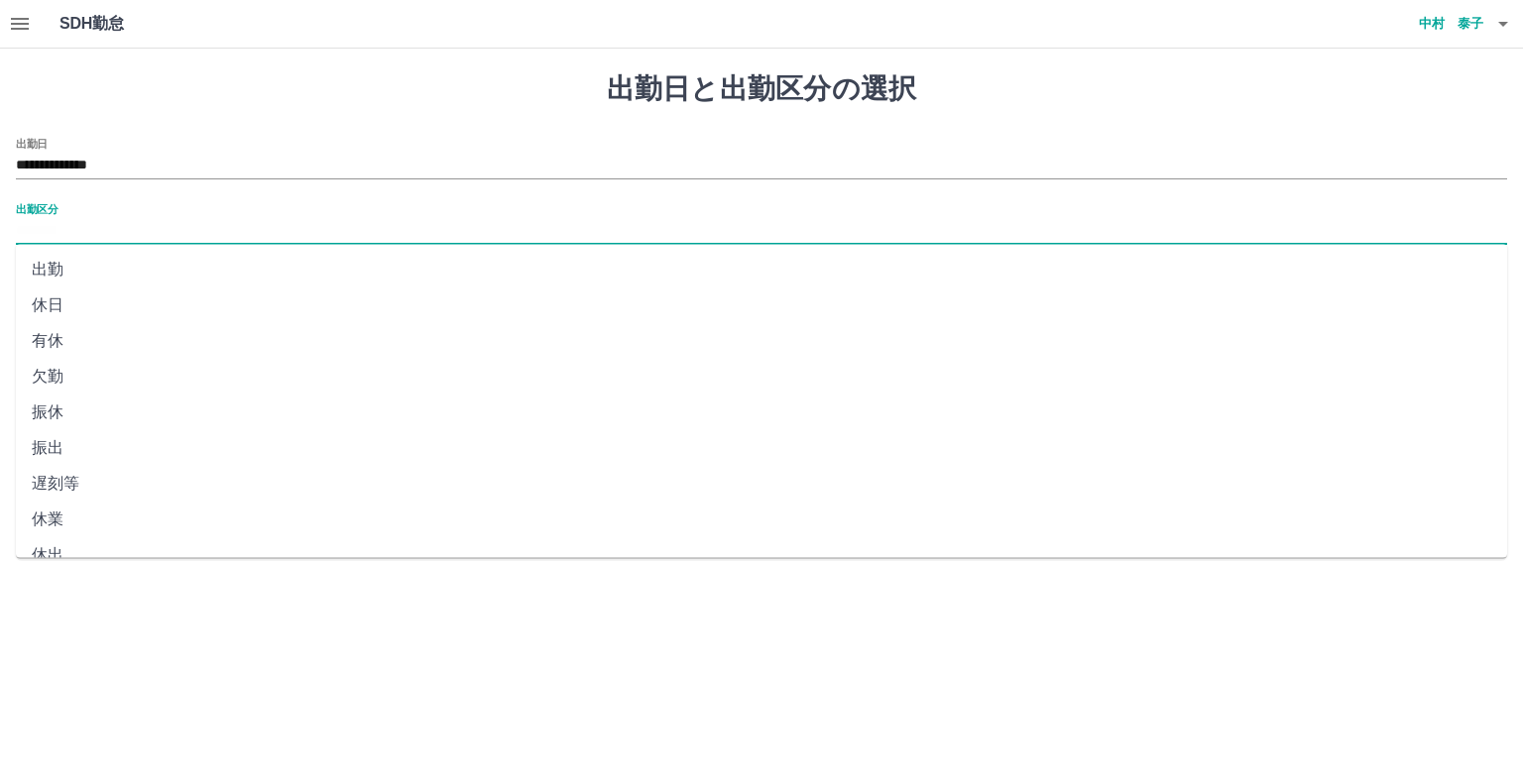 click on "出勤" at bounding box center [762, 270] 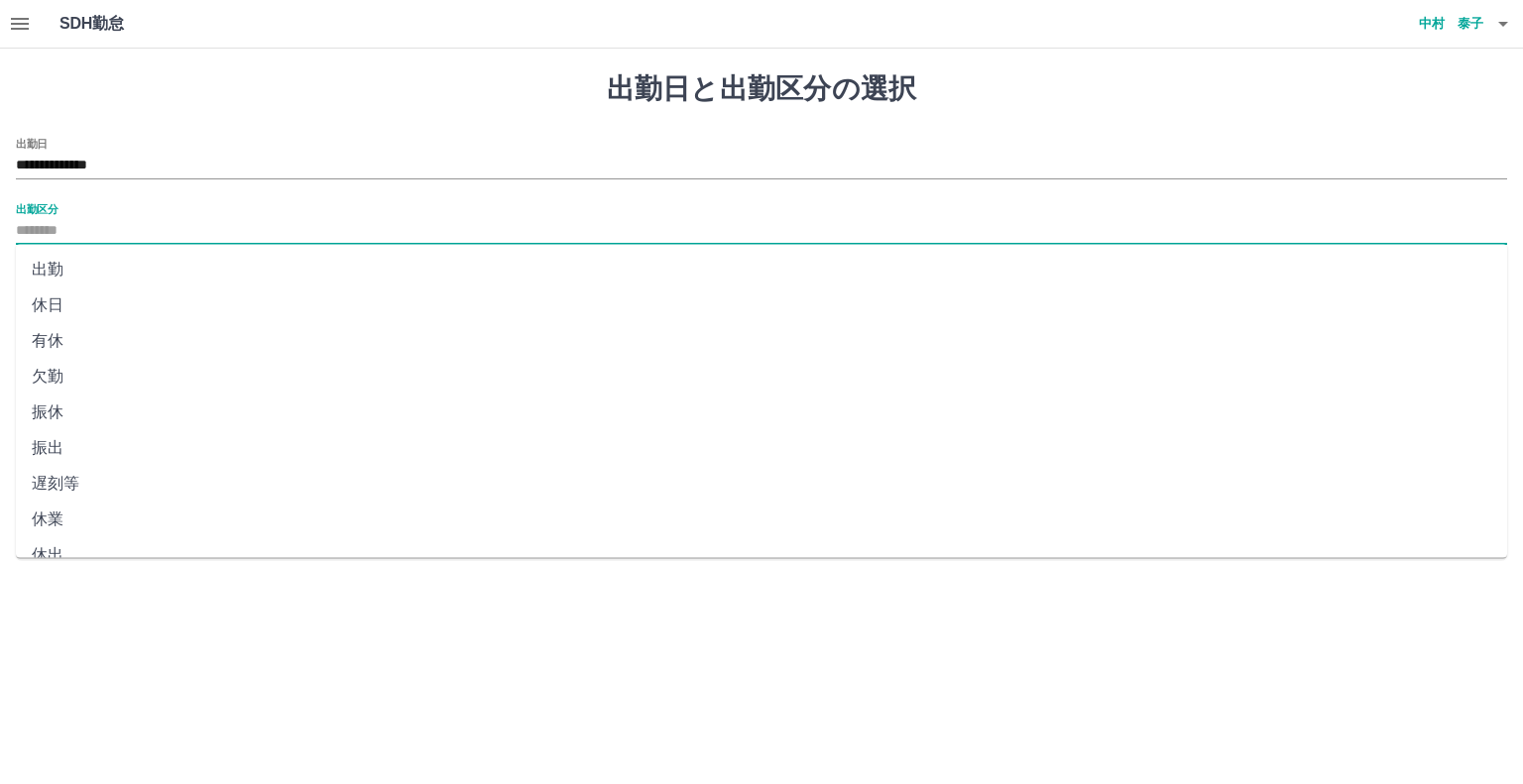 type on "**" 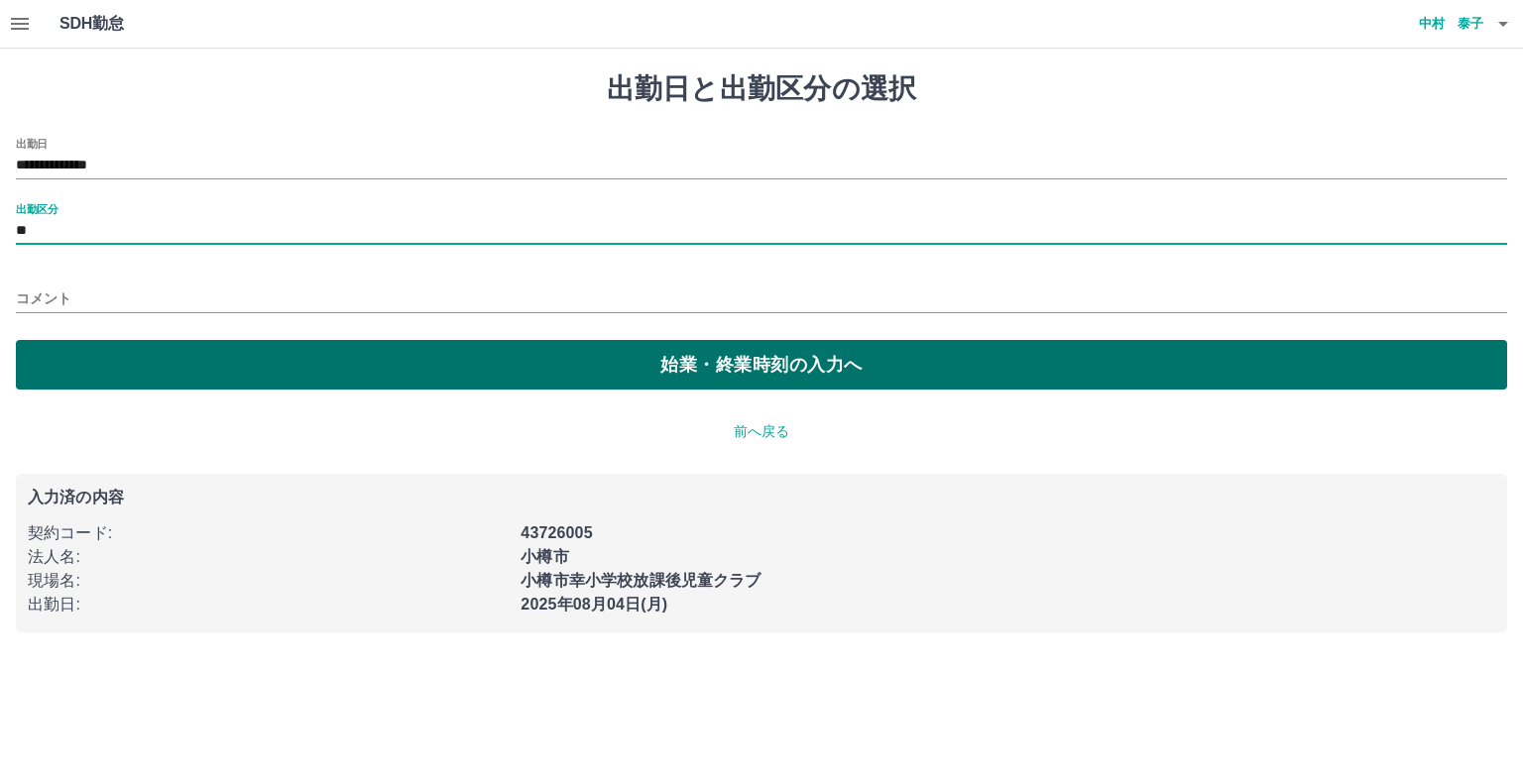 click on "始業・終業時刻の入力へ" at bounding box center (762, 365) 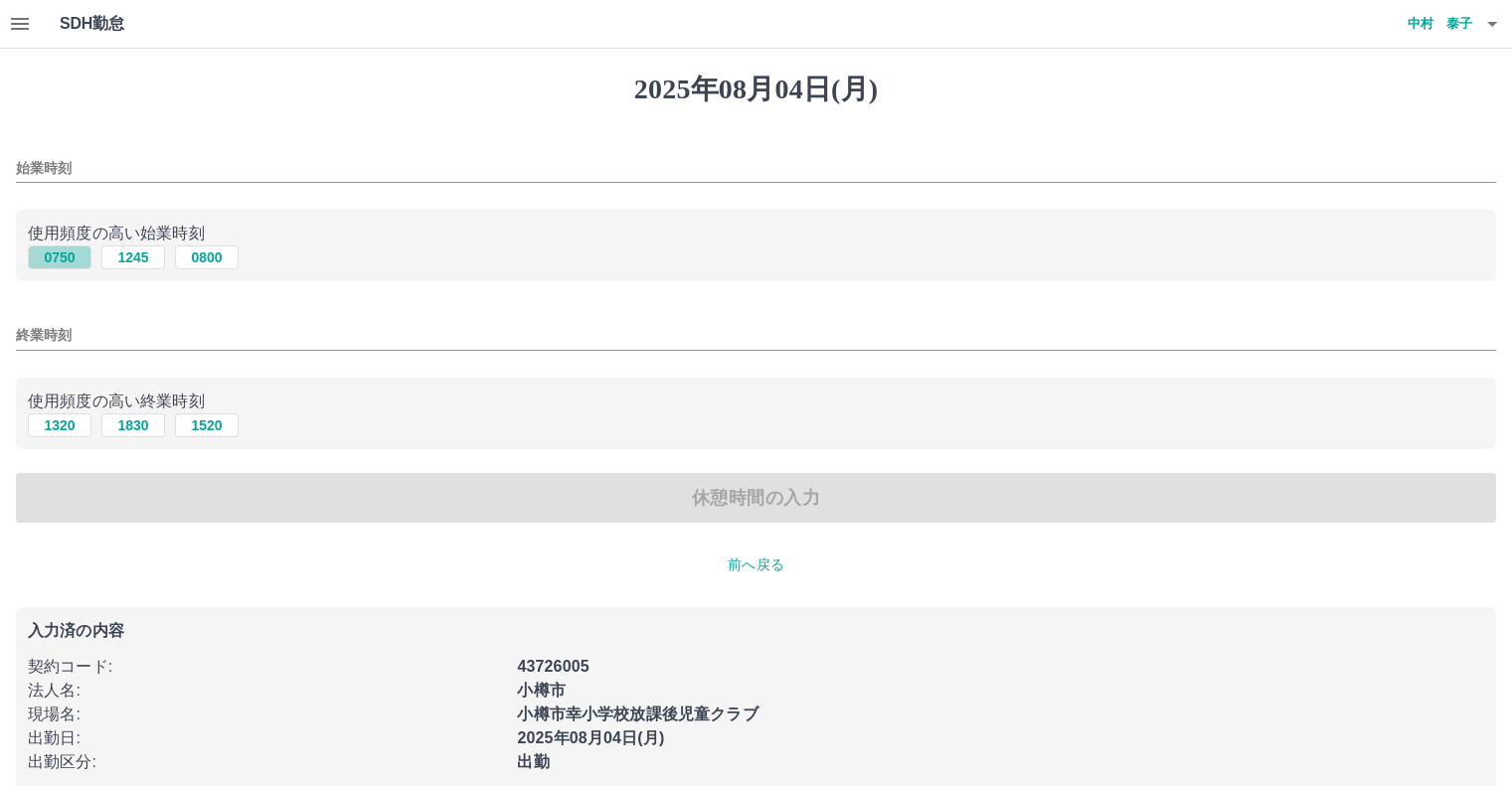 click on "0750" at bounding box center (60, 257) 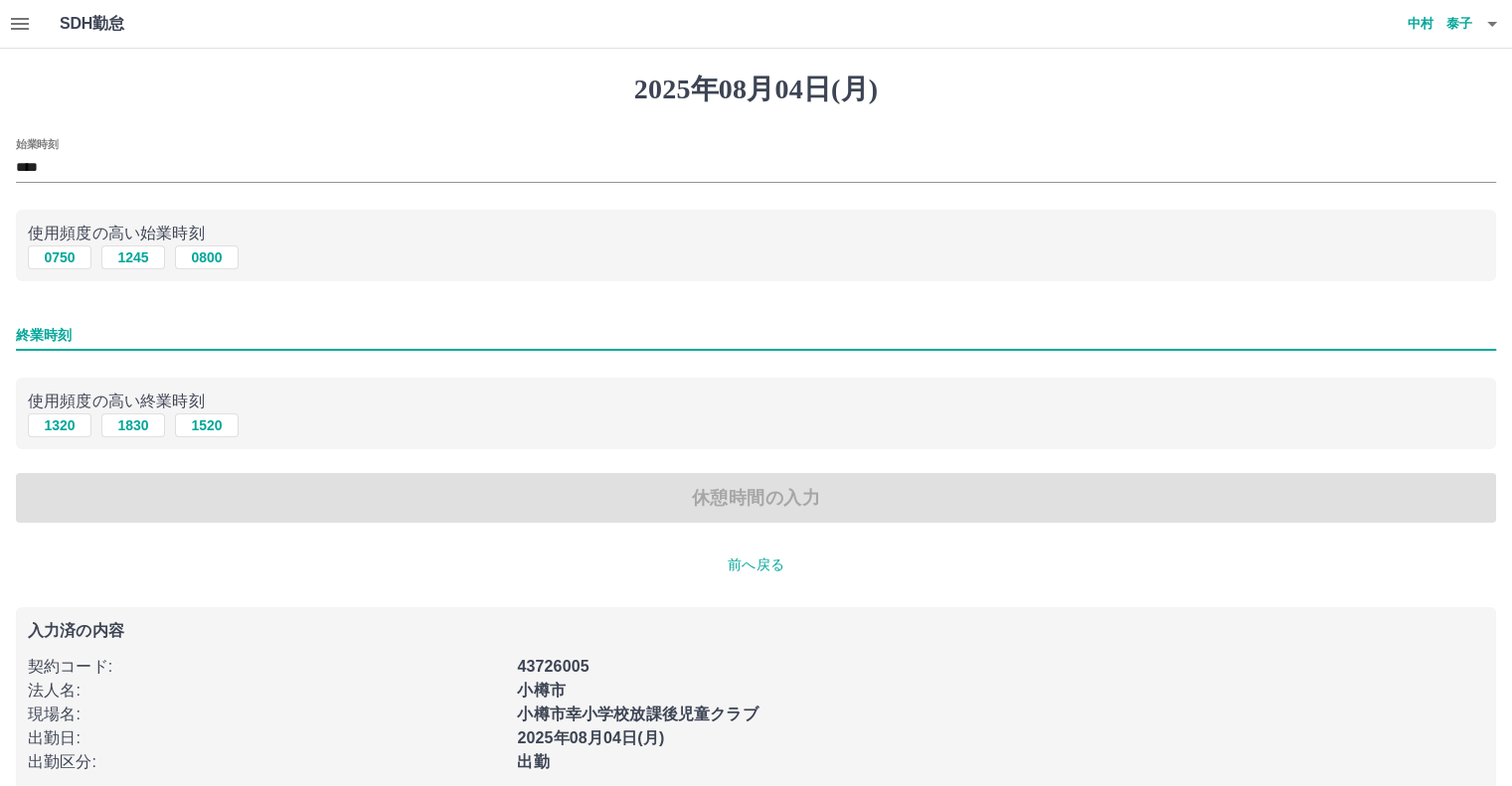 click on "終業時刻" at bounding box center (756, 335) 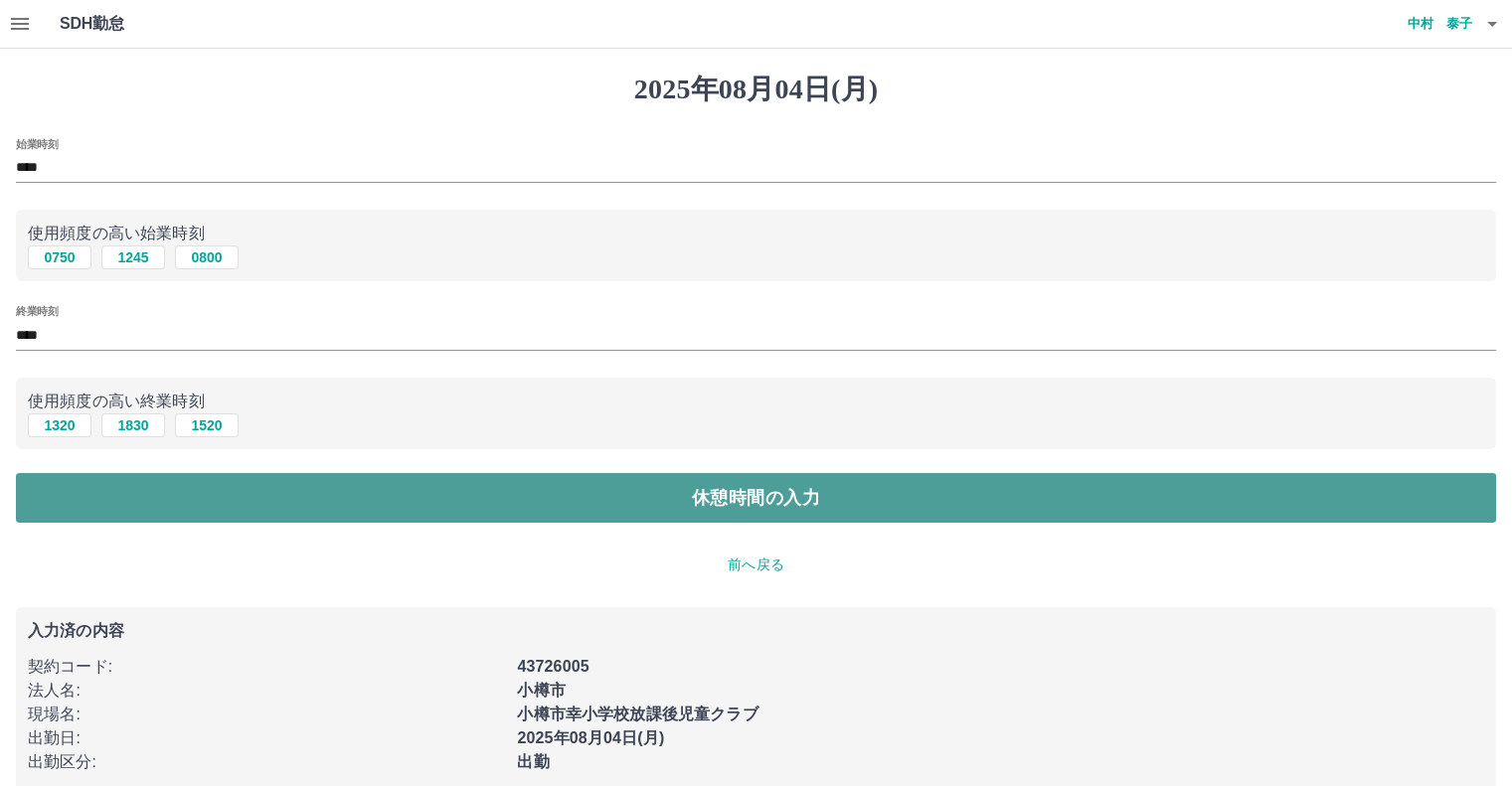 click on "休憩時間の入力" at bounding box center [756, 498] 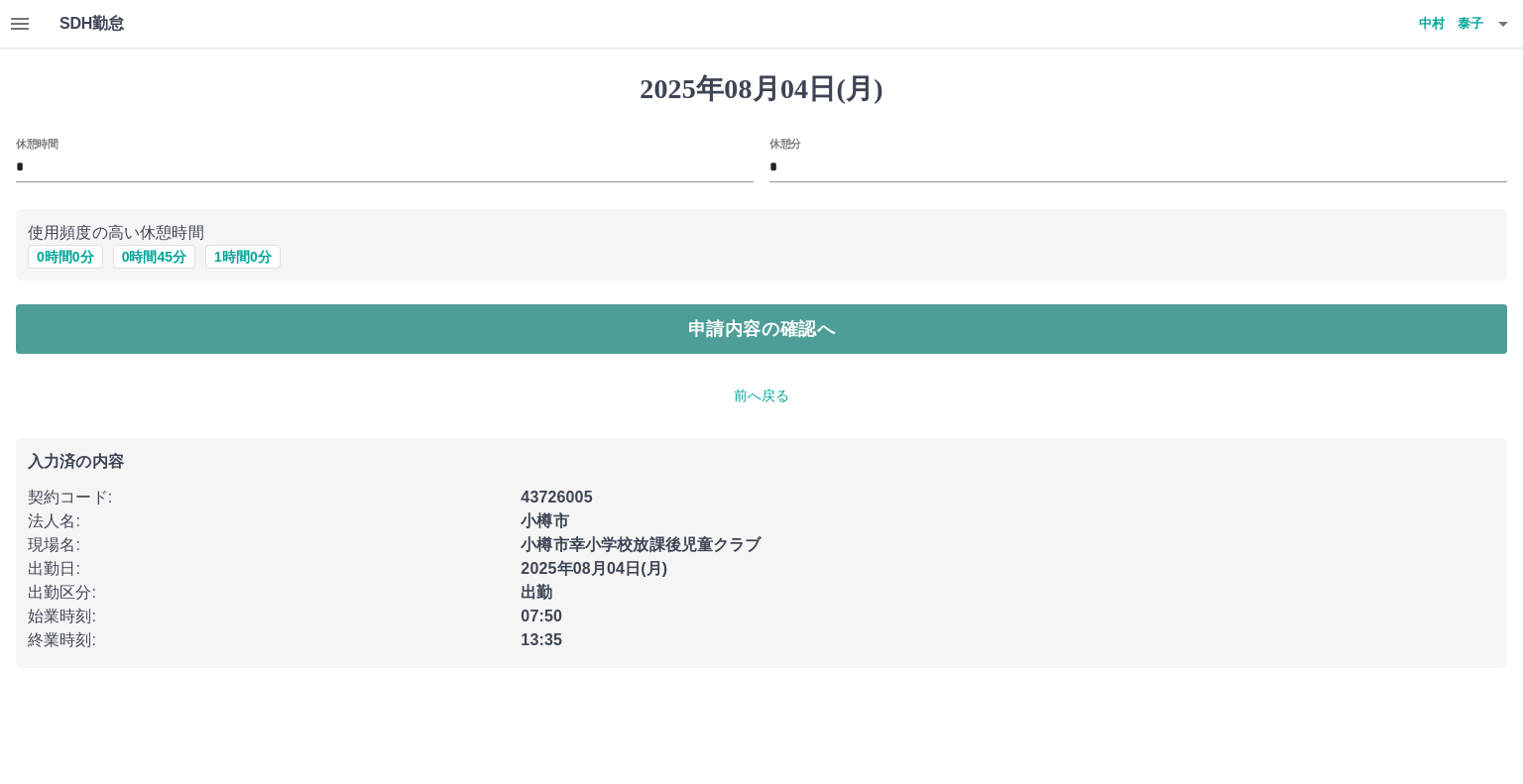 click on "申請内容の確認へ" at bounding box center (762, 329) 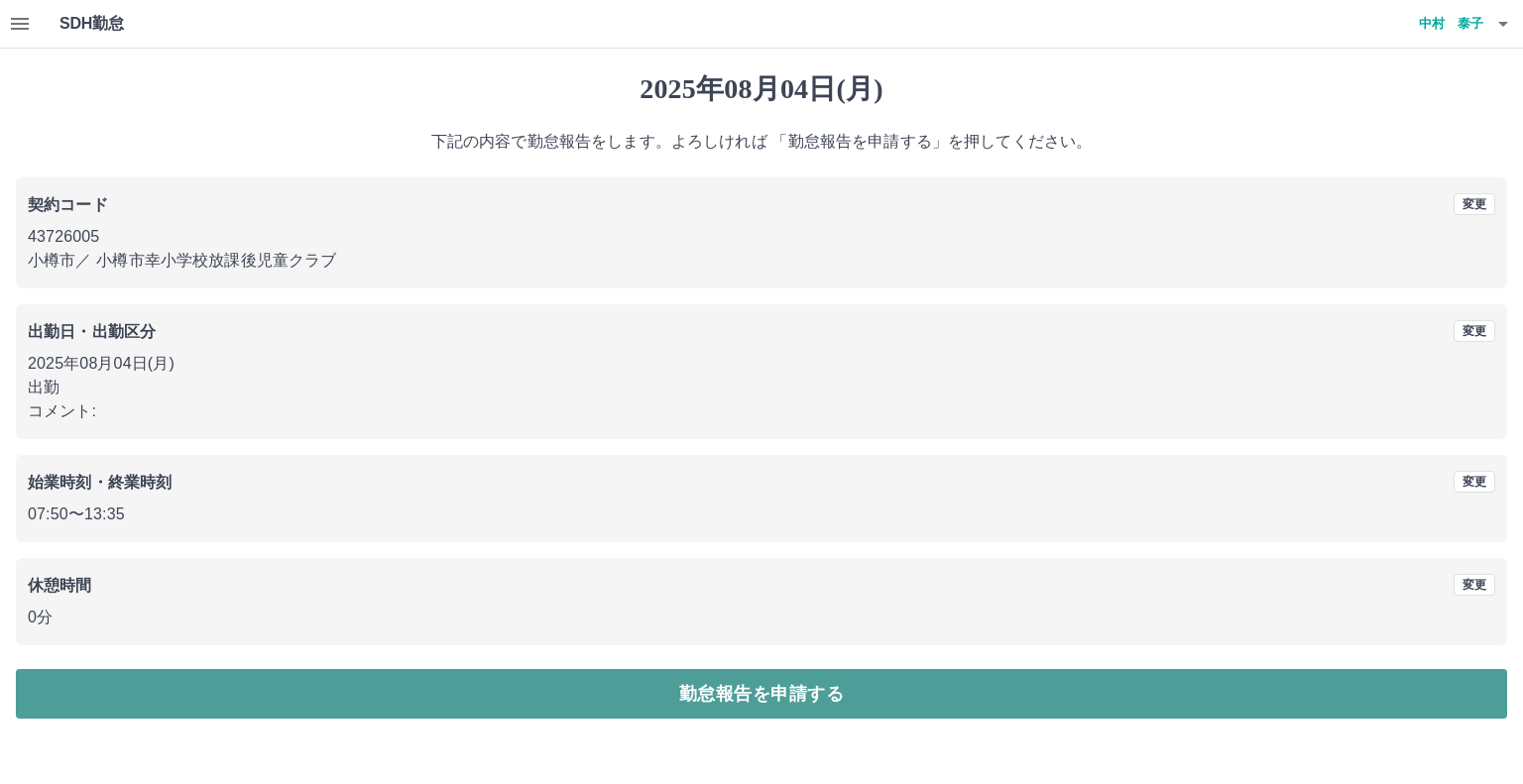 click on "勤怠報告を申請する" at bounding box center [762, 694] 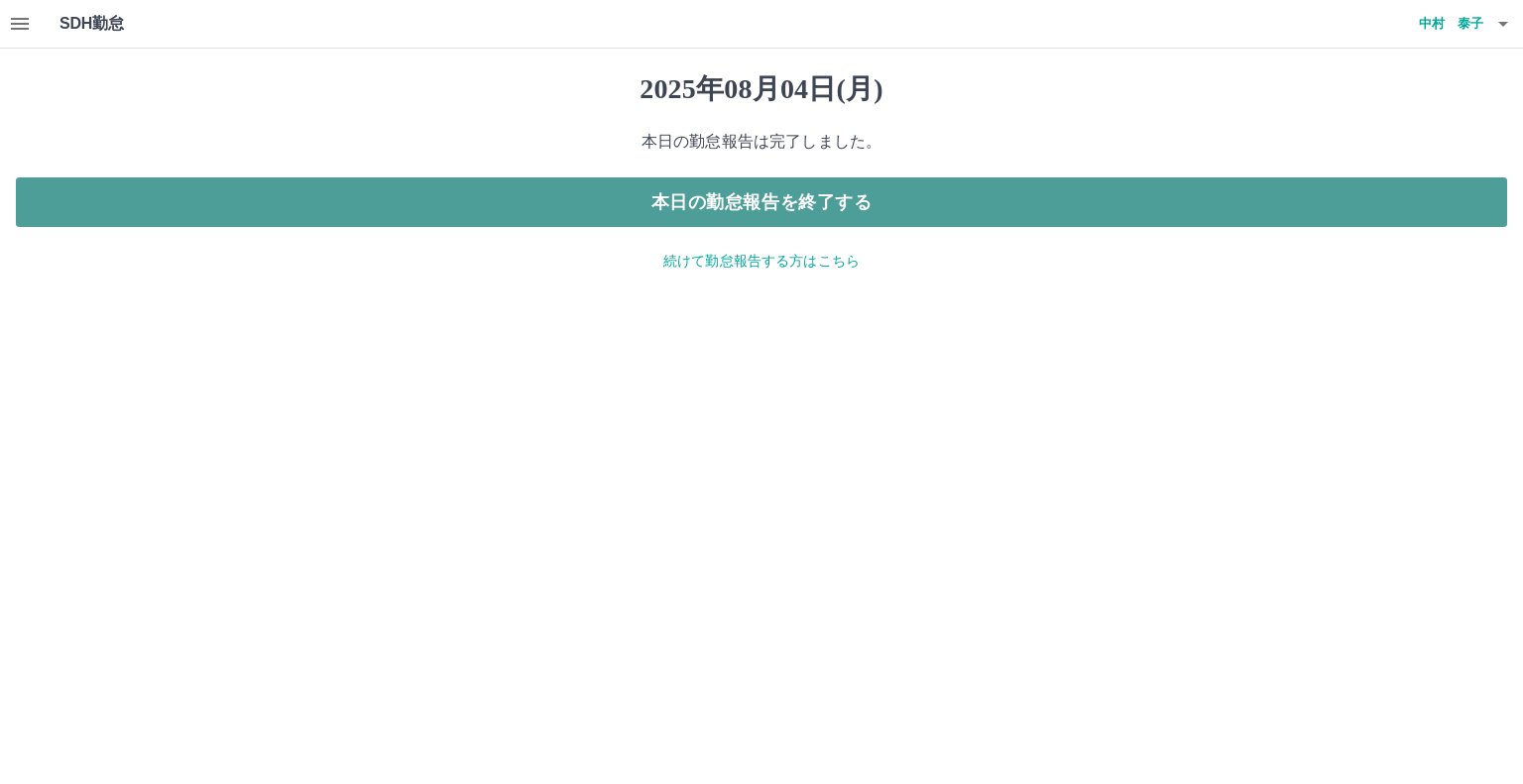 click on "本日の勤怠報告を終了する" at bounding box center [762, 202] 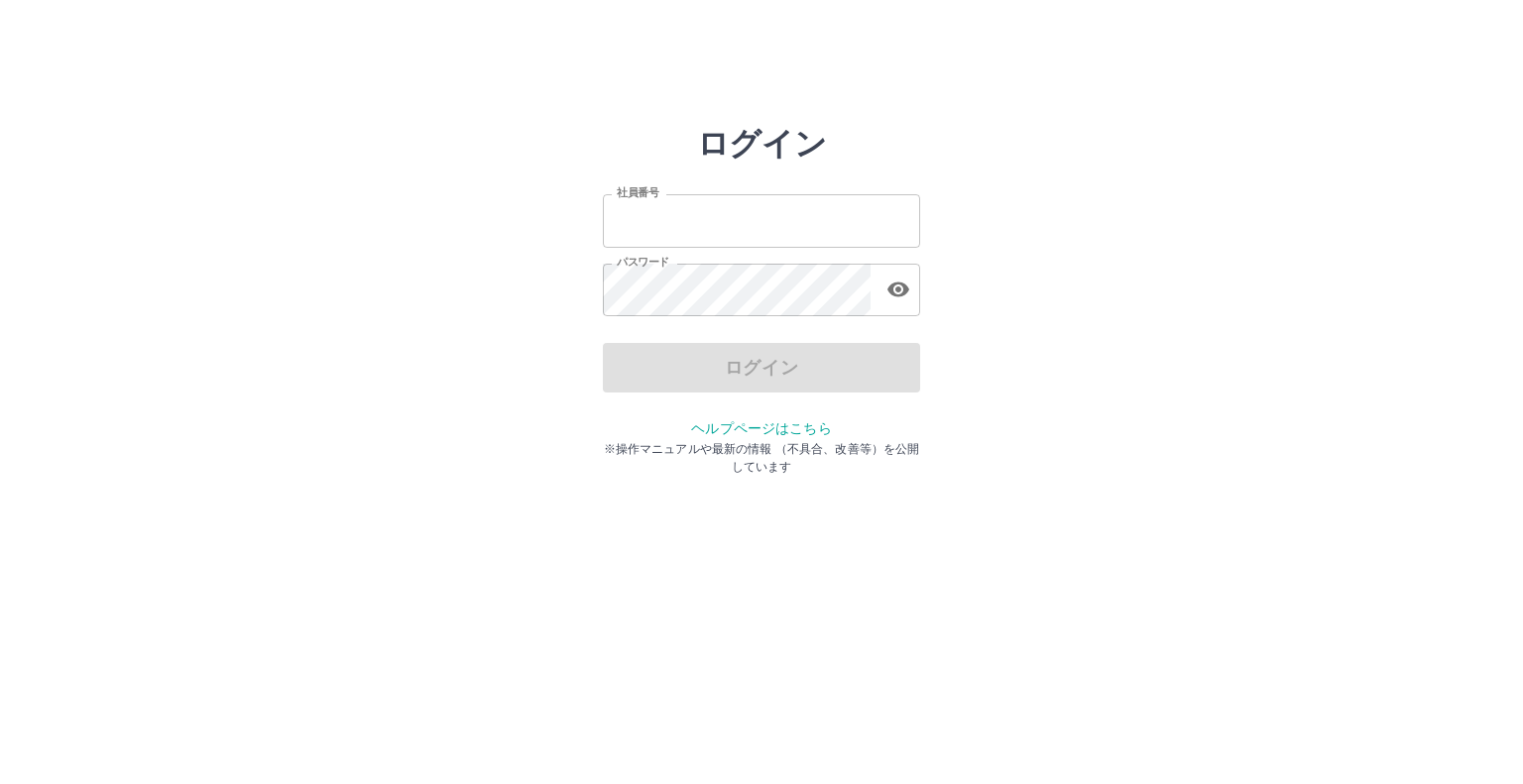 scroll, scrollTop: 0, scrollLeft: 0, axis: both 